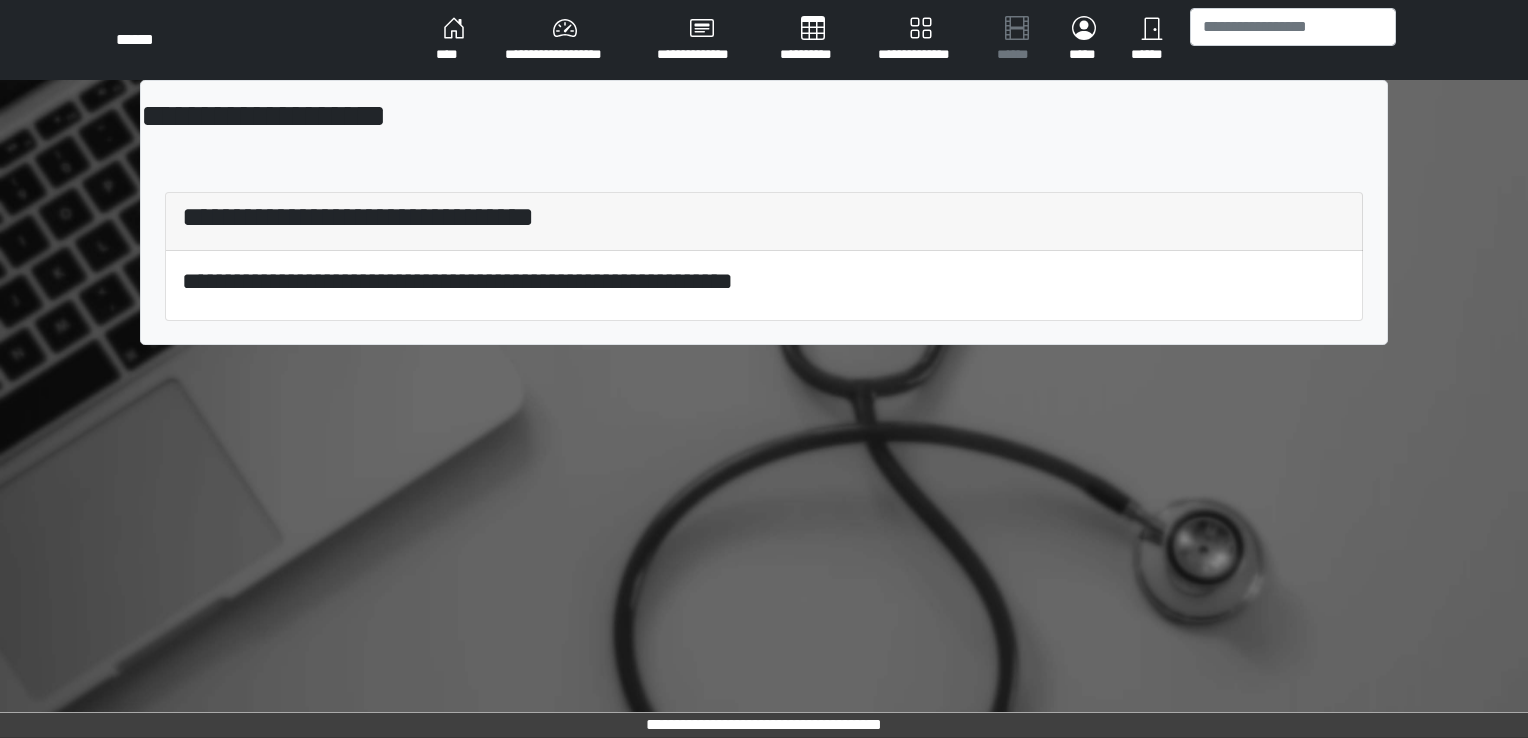 scroll, scrollTop: 0, scrollLeft: 0, axis: both 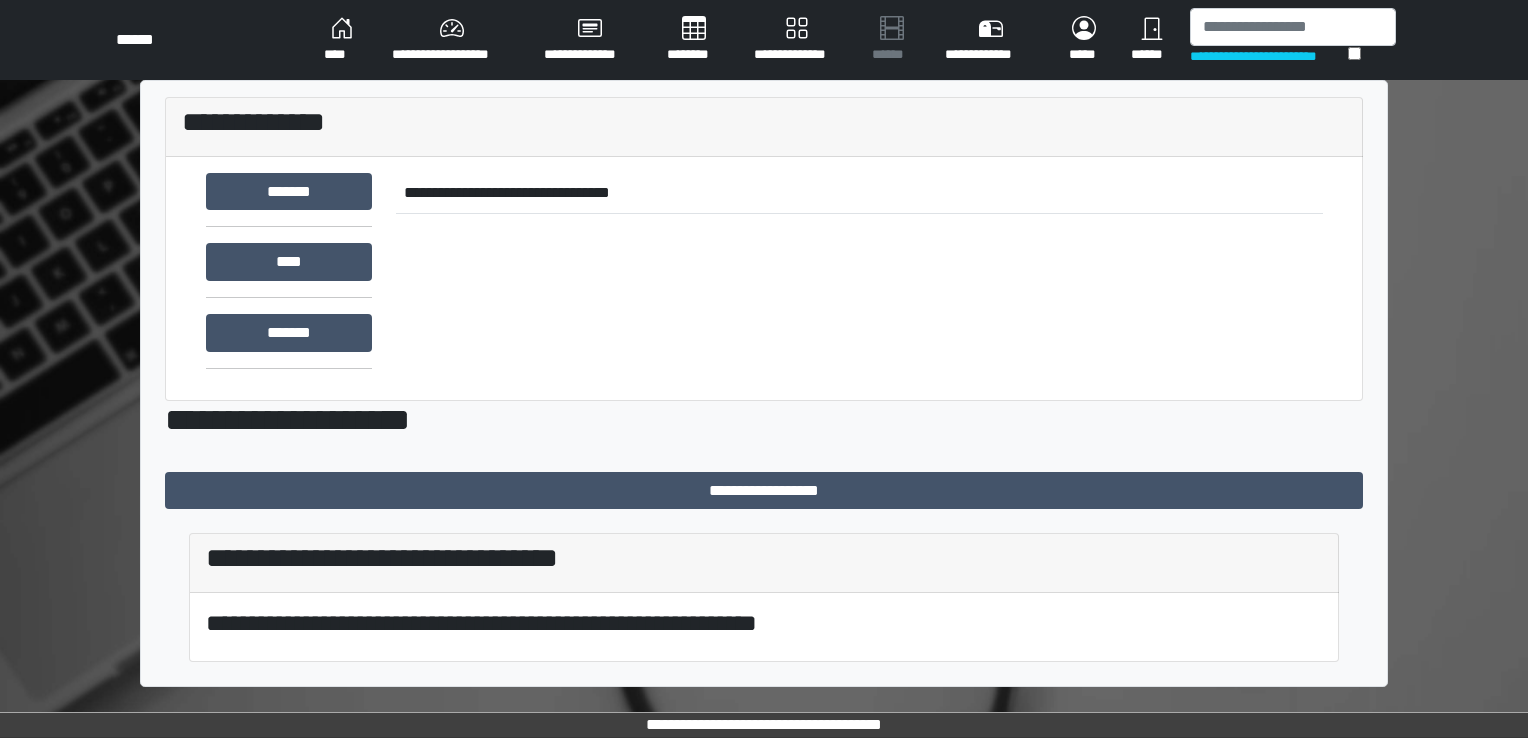 click on "****" at bounding box center [342, 40] 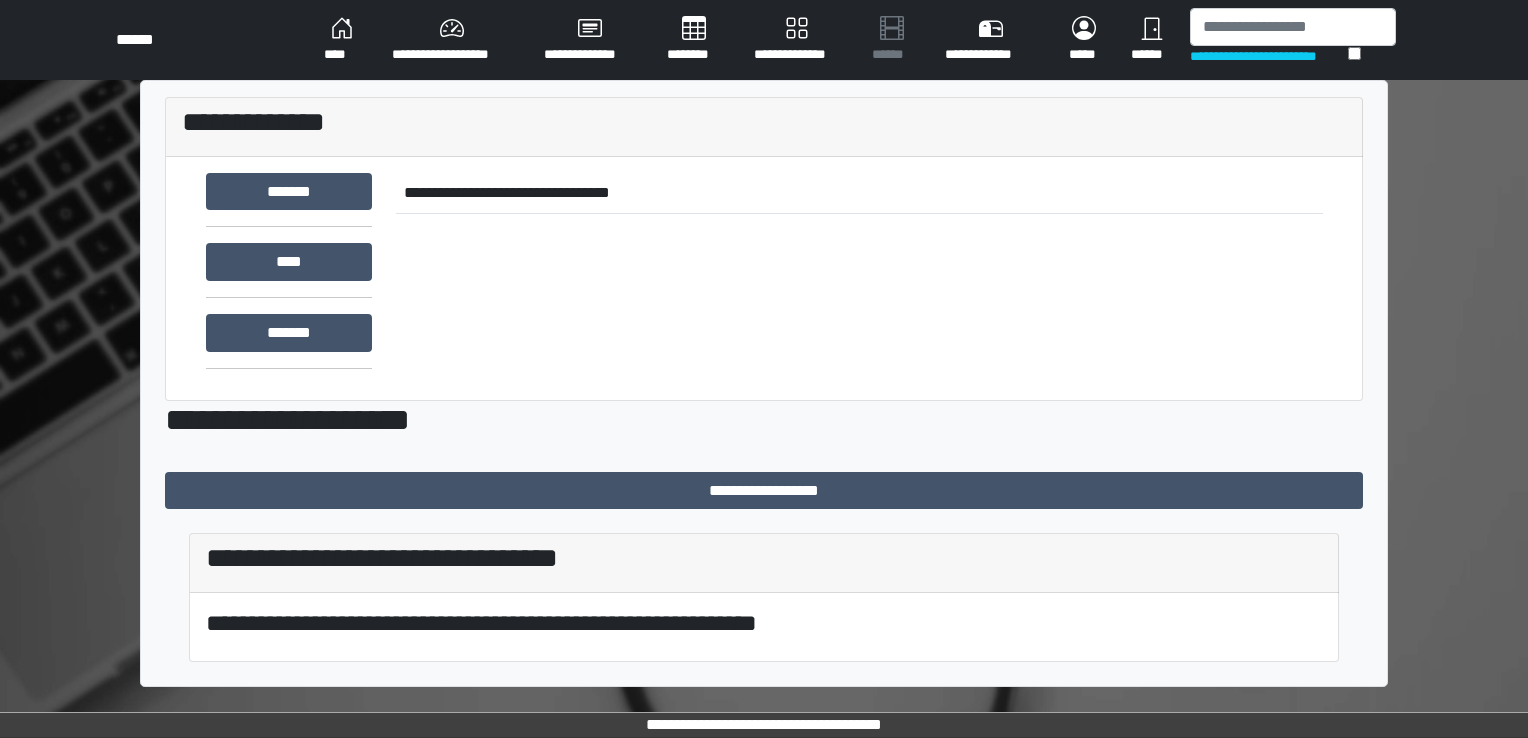 click on "****" at bounding box center [342, 40] 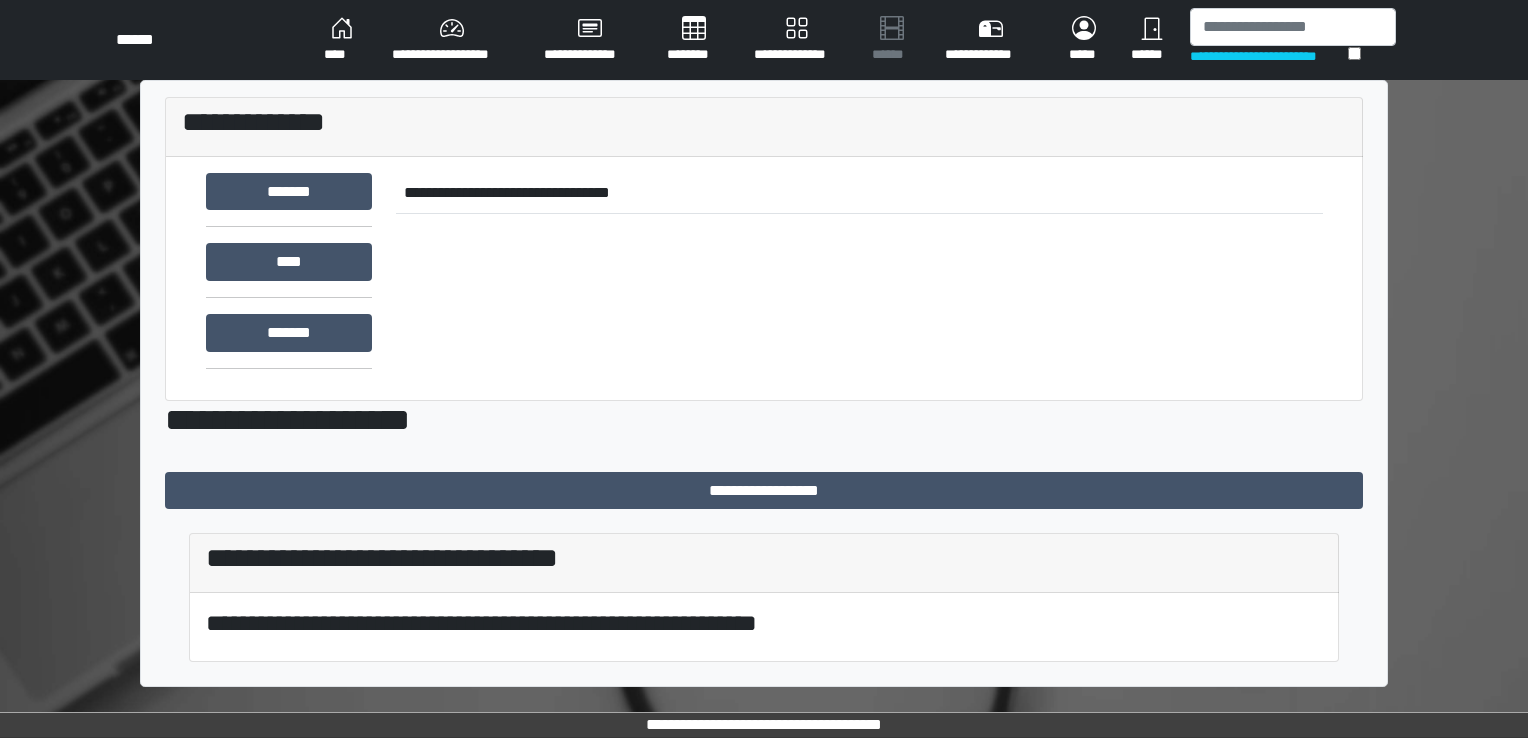 click on "****" at bounding box center [342, 40] 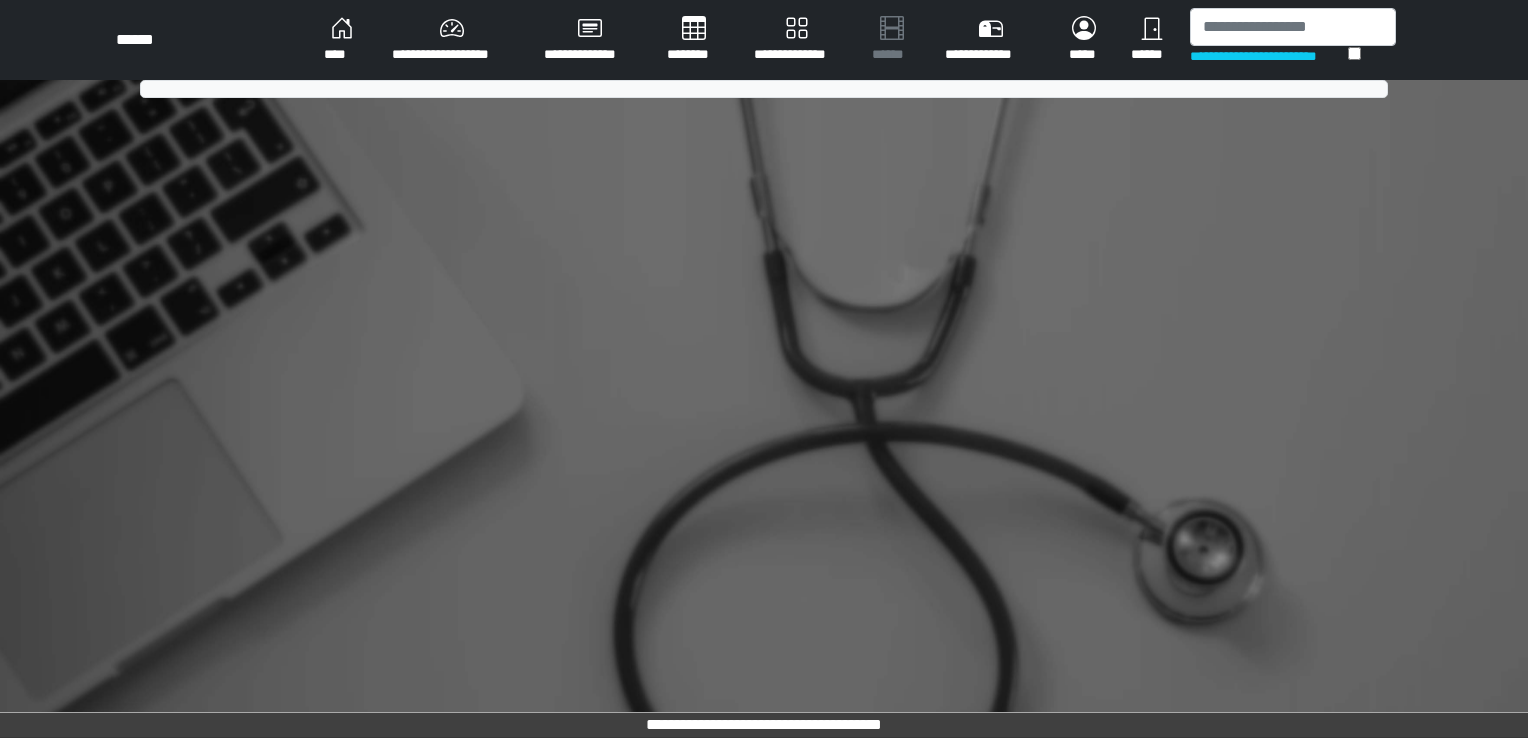 scroll, scrollTop: 0, scrollLeft: 0, axis: both 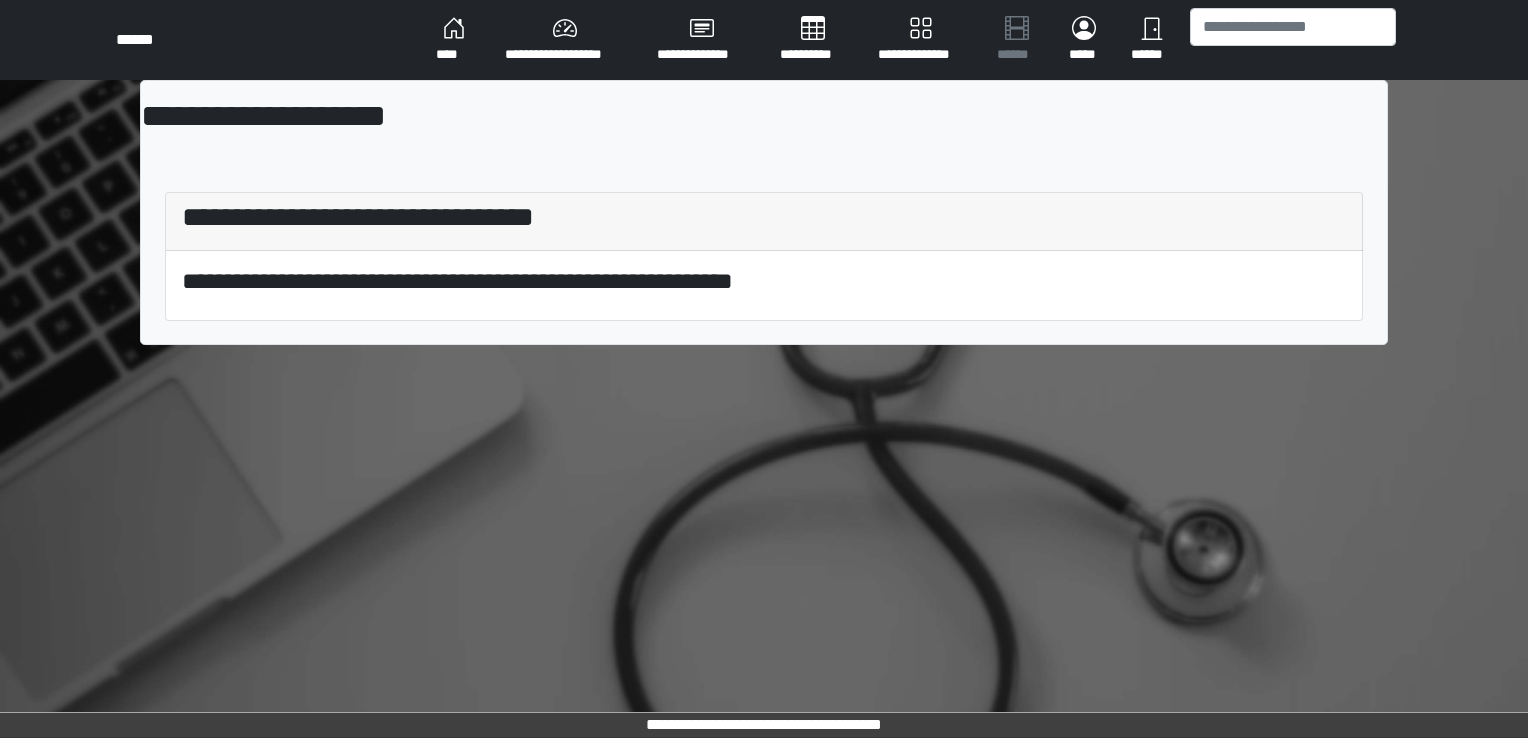 click on "****" at bounding box center (454, 40) 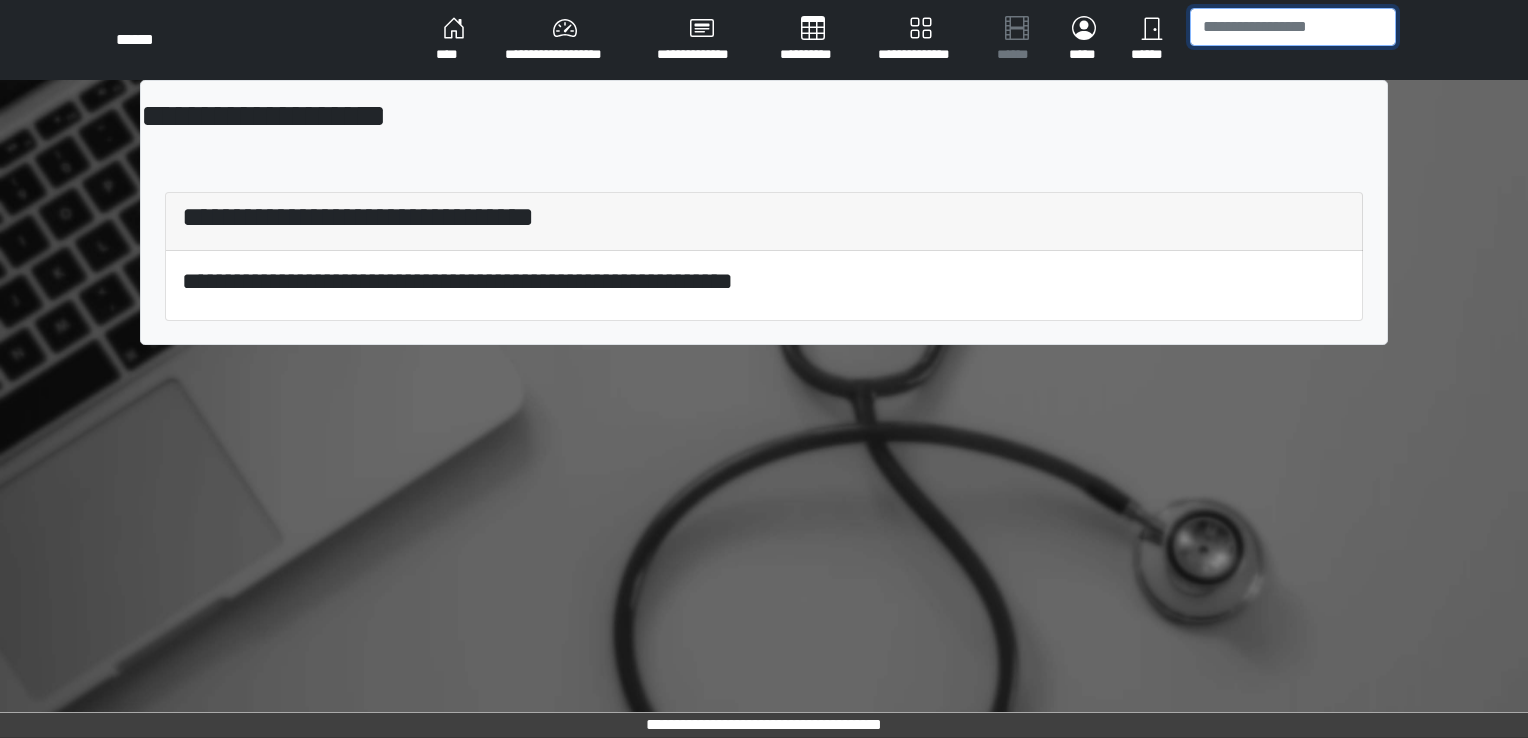 click at bounding box center [1293, 27] 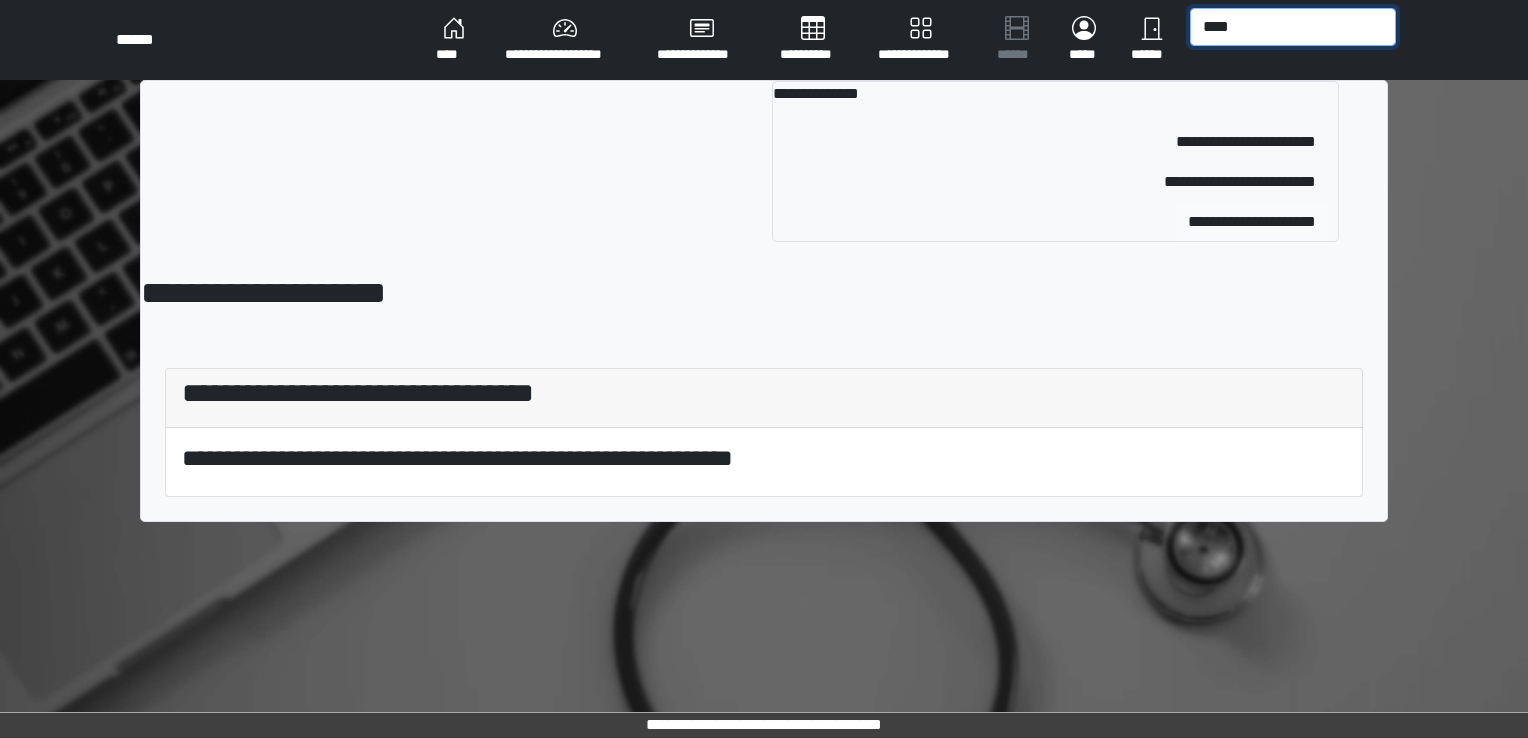 type on "****" 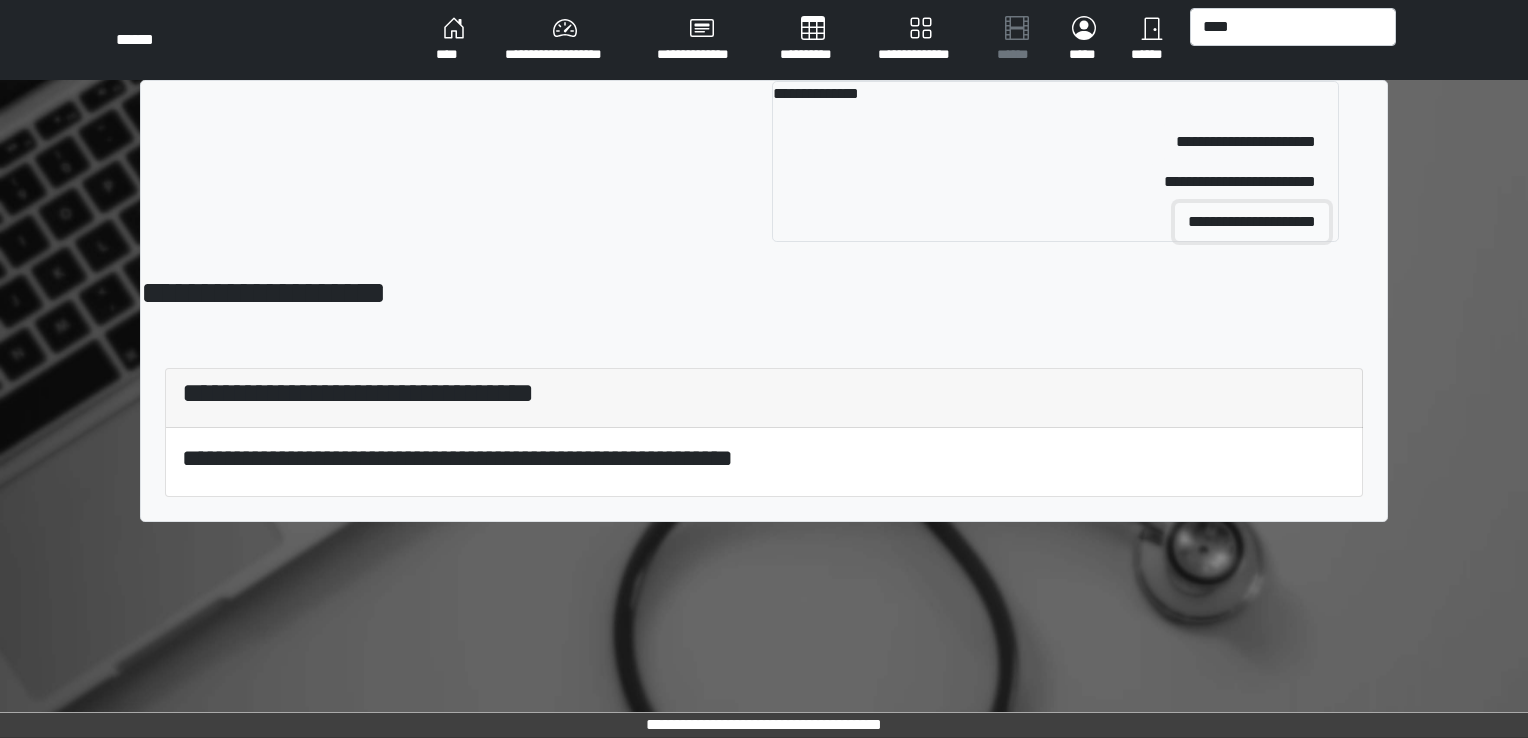 click on "**********" at bounding box center (1252, 222) 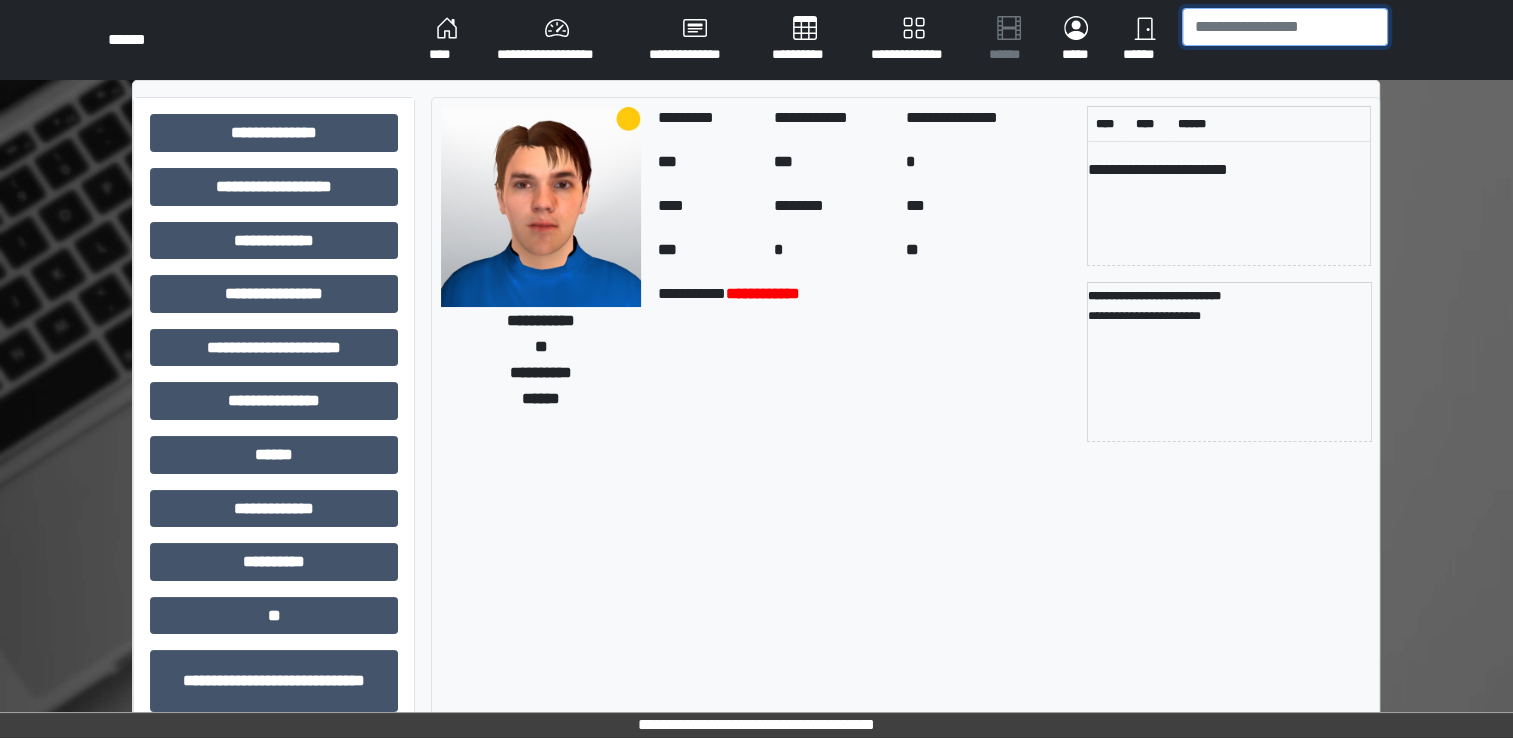 click at bounding box center [1285, 27] 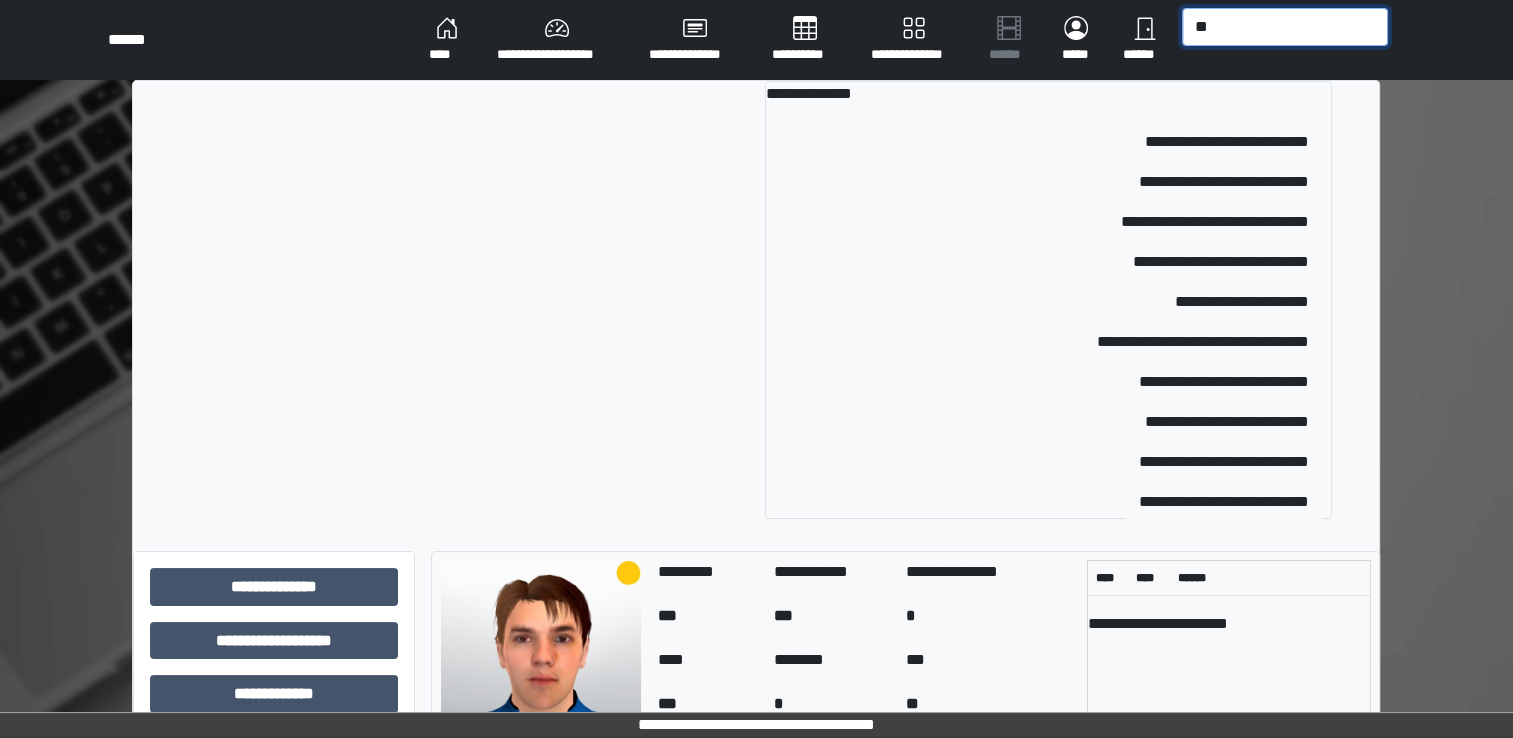 type on "*" 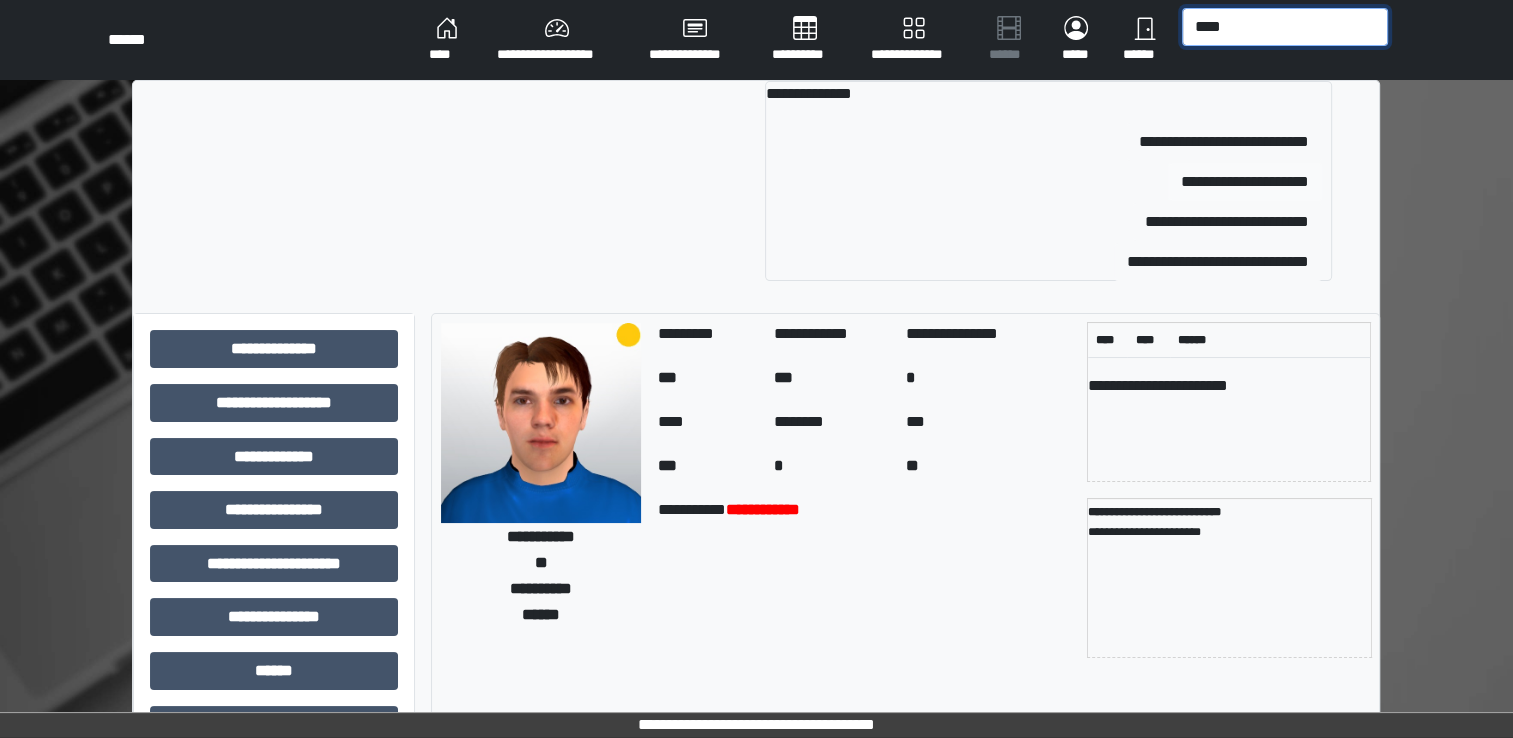 type on "****" 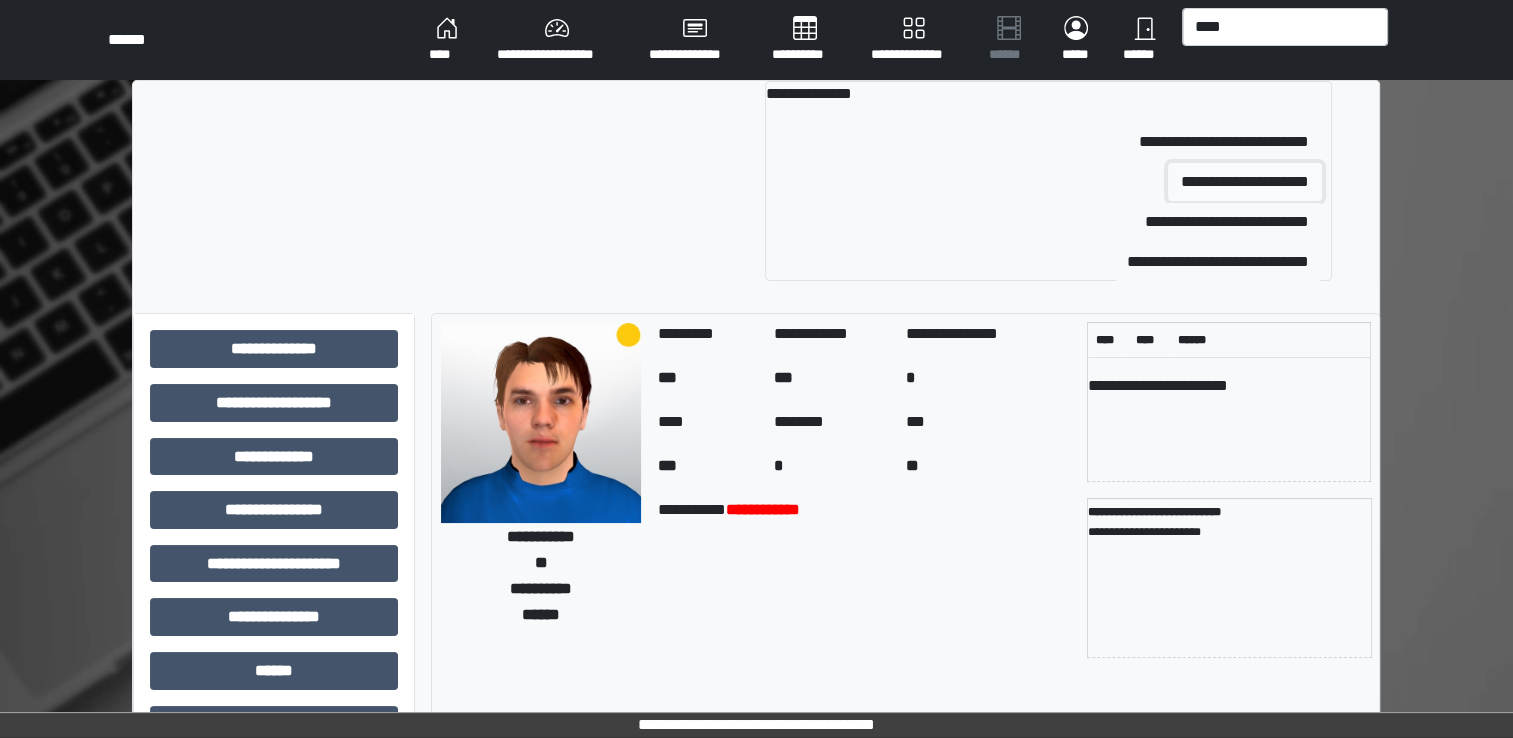 click on "**********" at bounding box center [1245, 182] 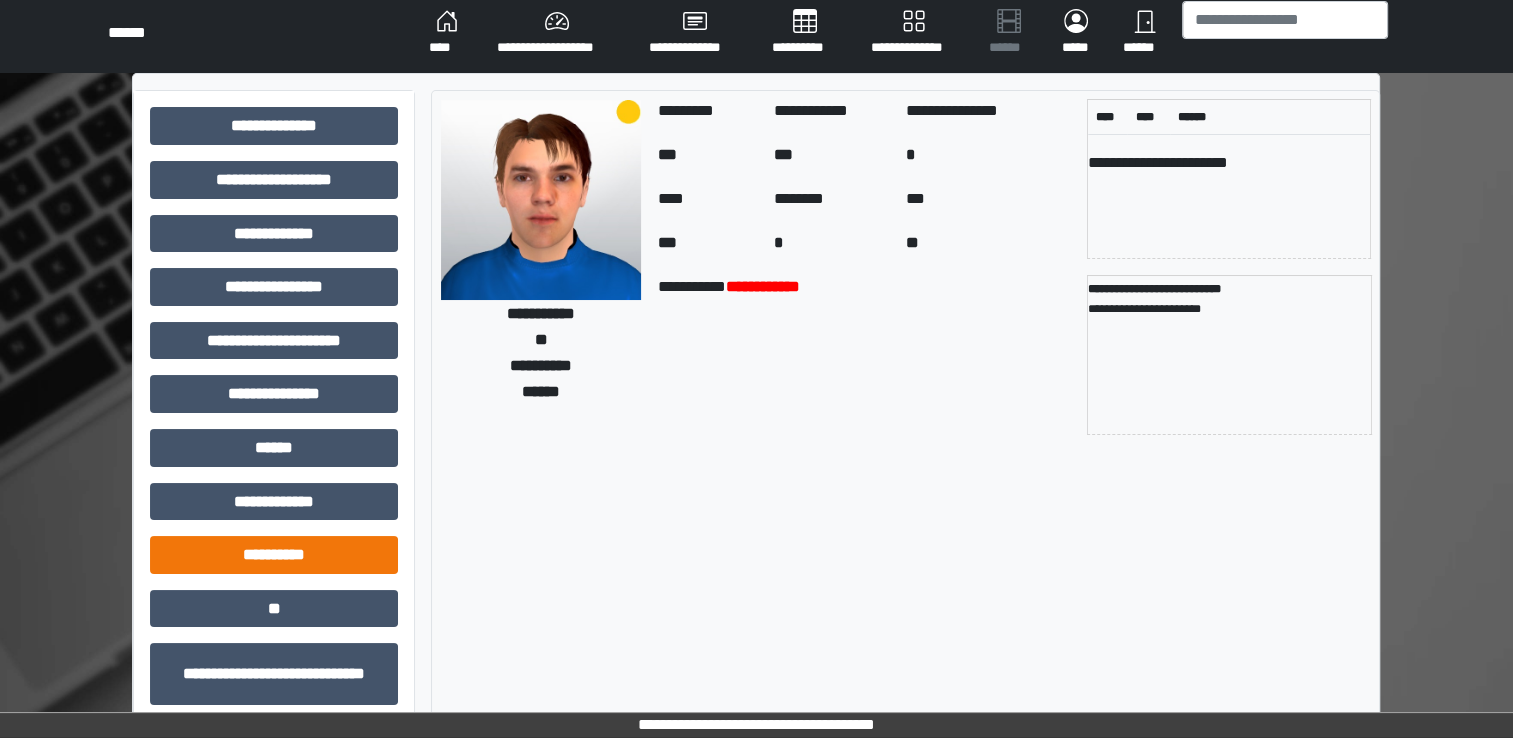 scroll, scrollTop: 4, scrollLeft: 0, axis: vertical 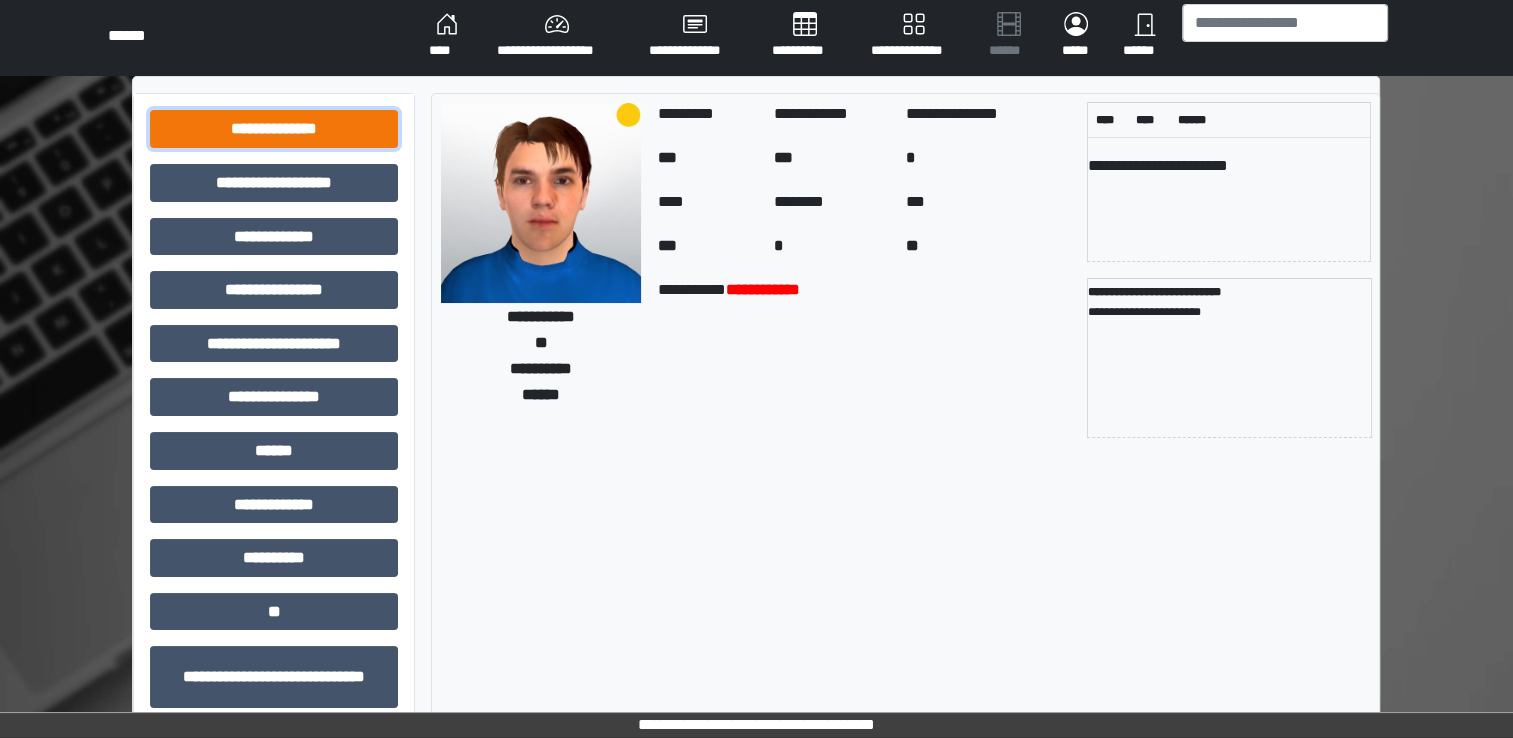 click on "**********" at bounding box center (274, 129) 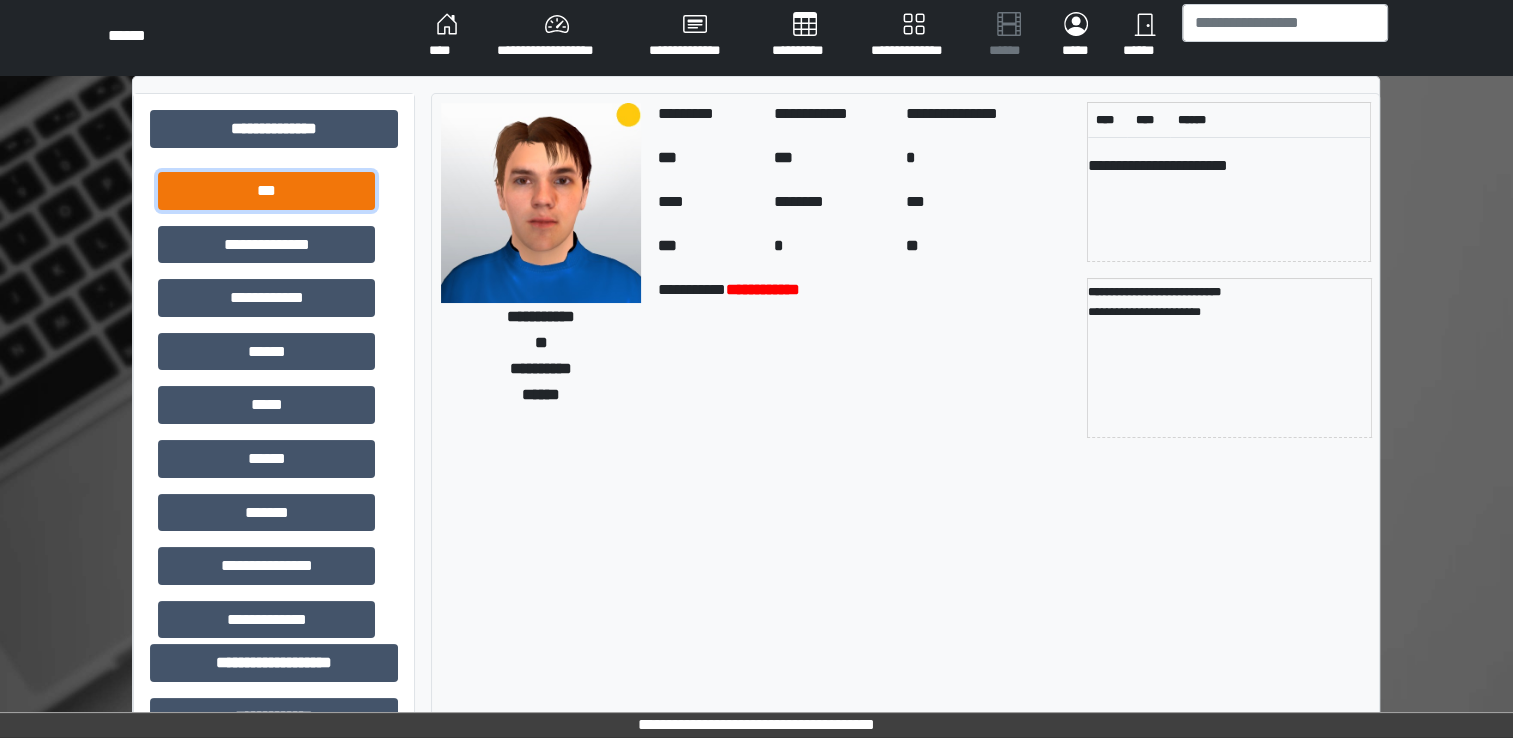click on "***" at bounding box center [266, 191] 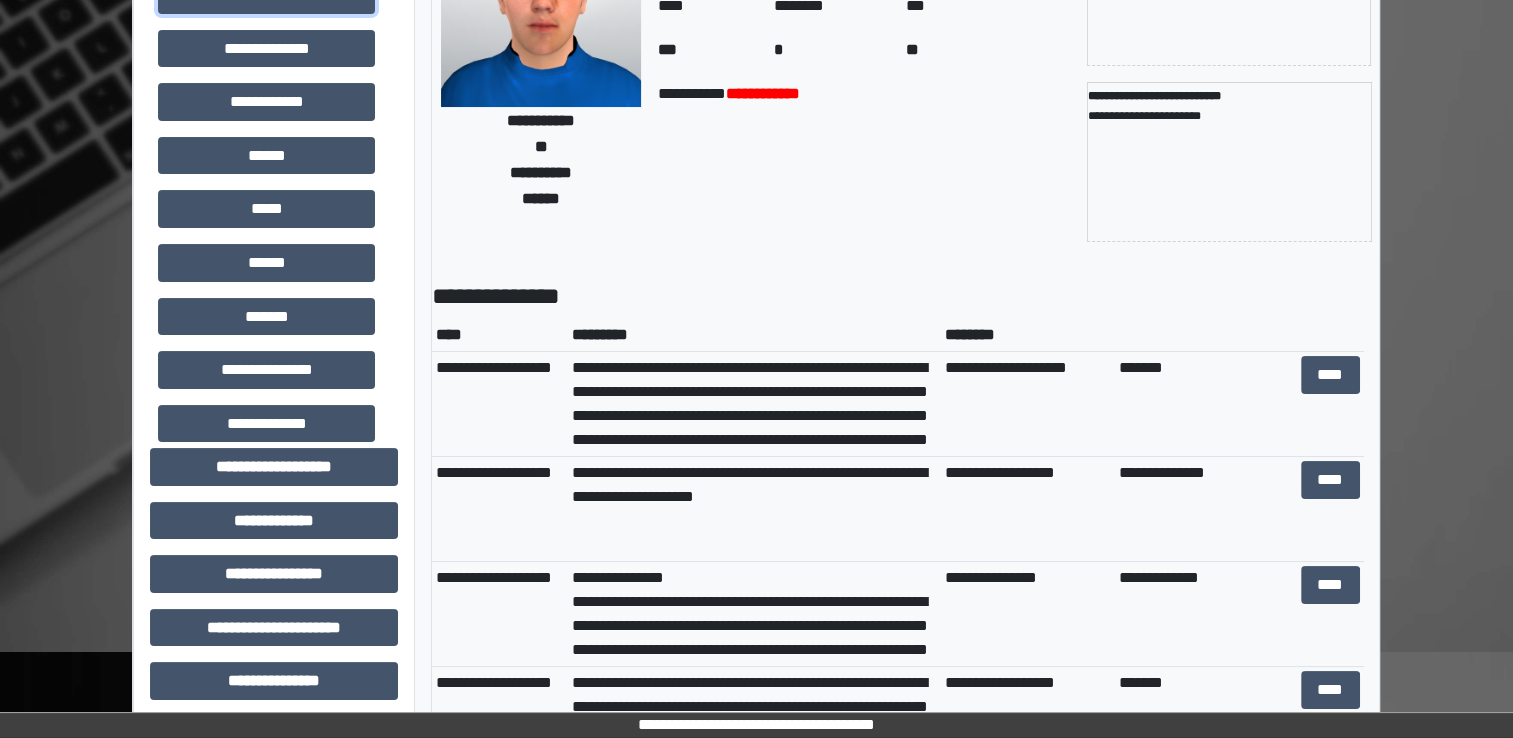 scroll, scrollTop: 200, scrollLeft: 0, axis: vertical 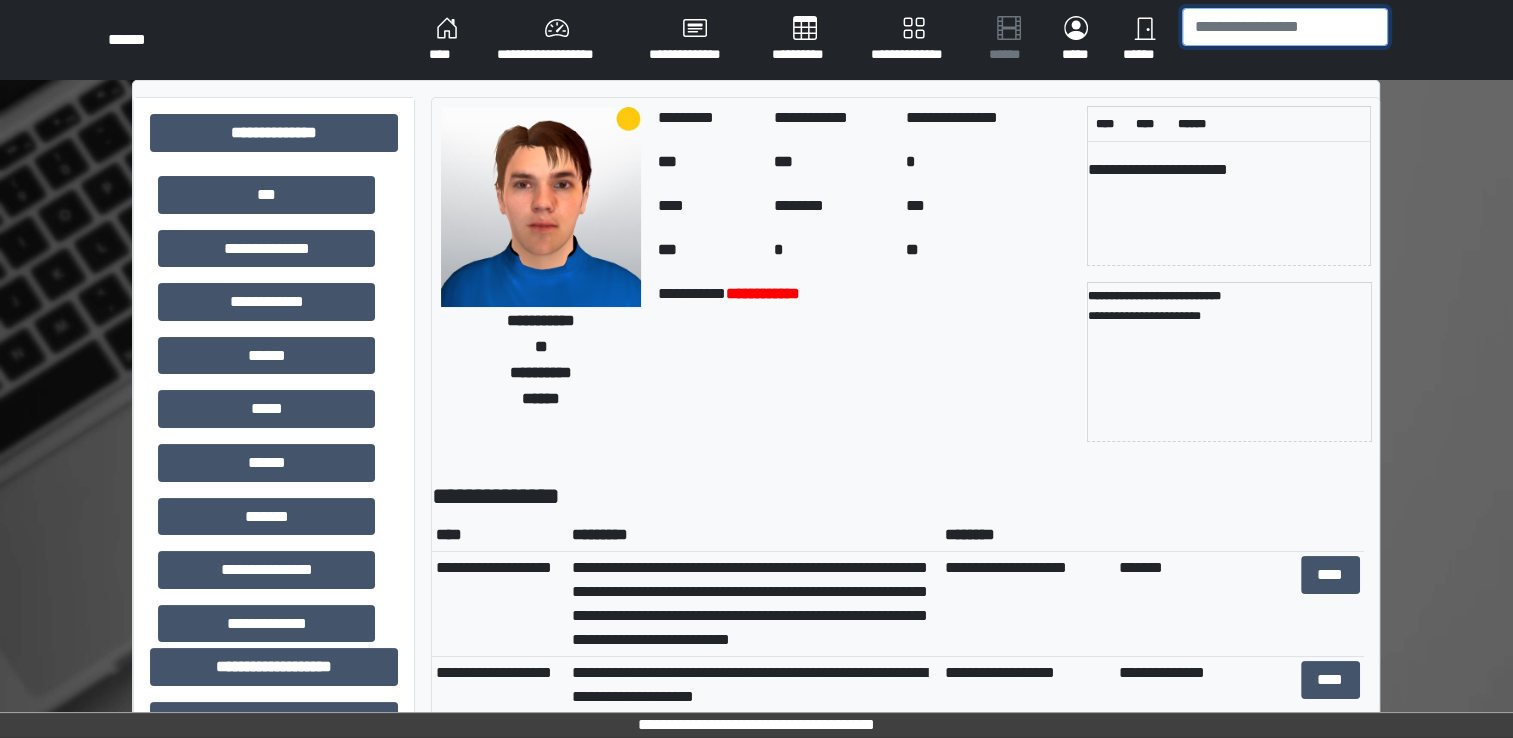 click at bounding box center [1285, 27] 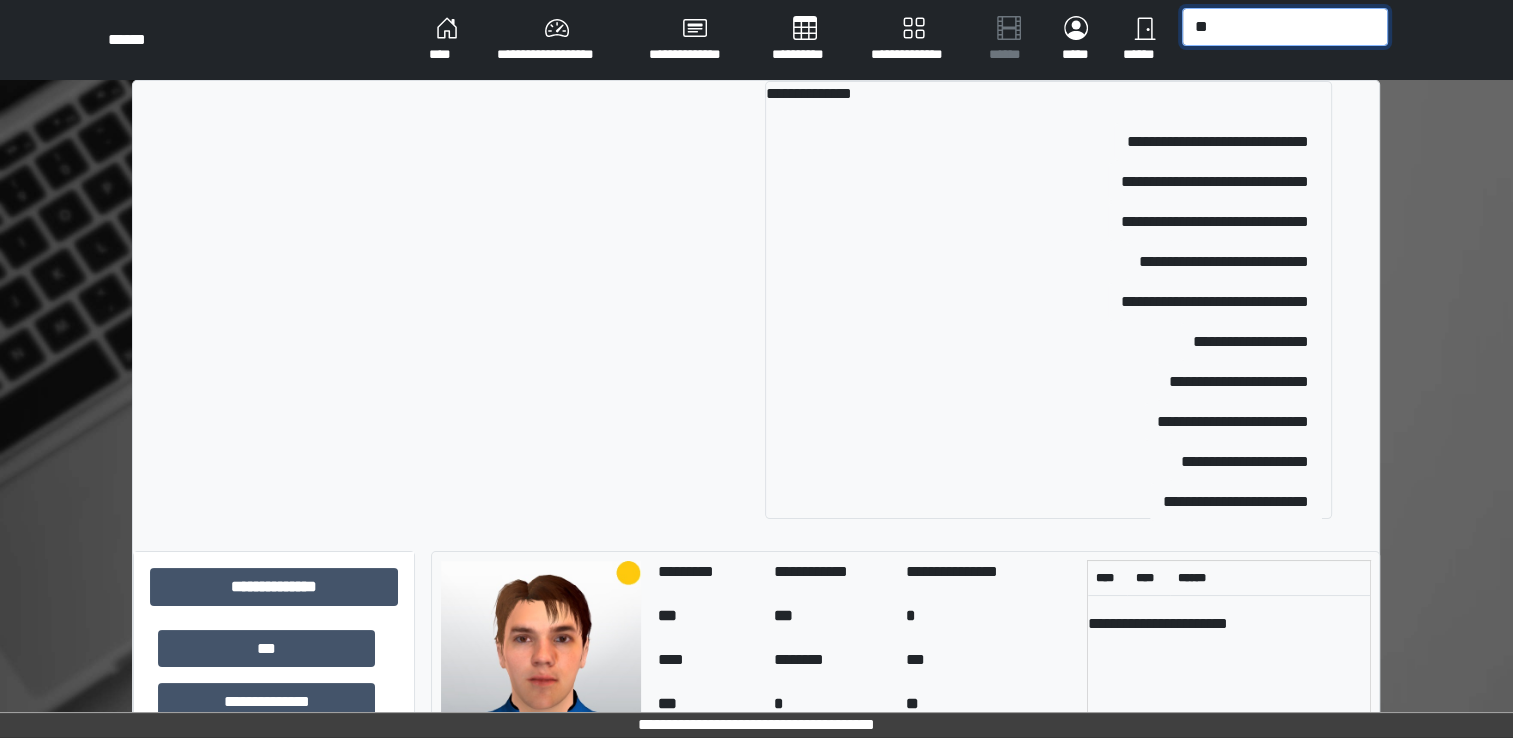 type on "*" 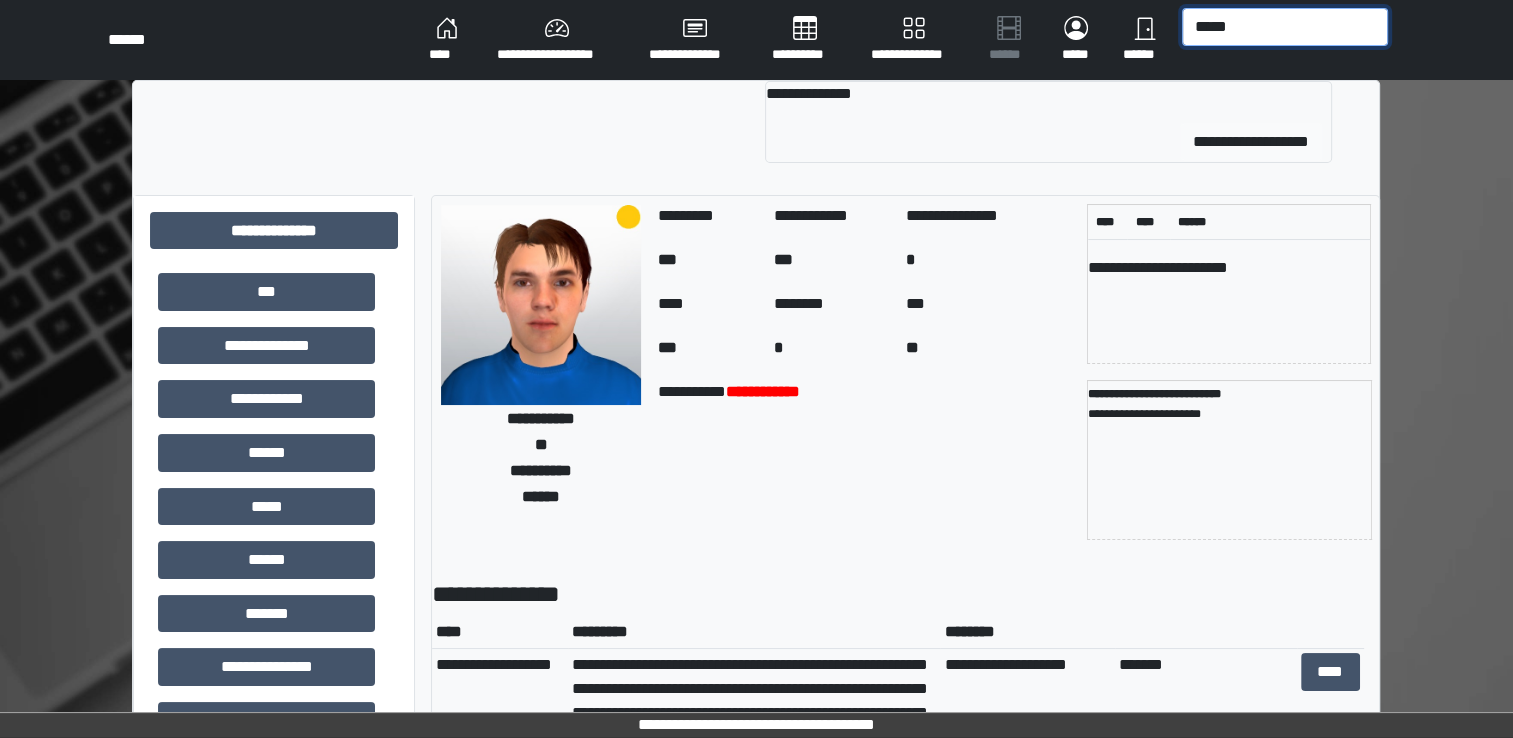 type on "*****" 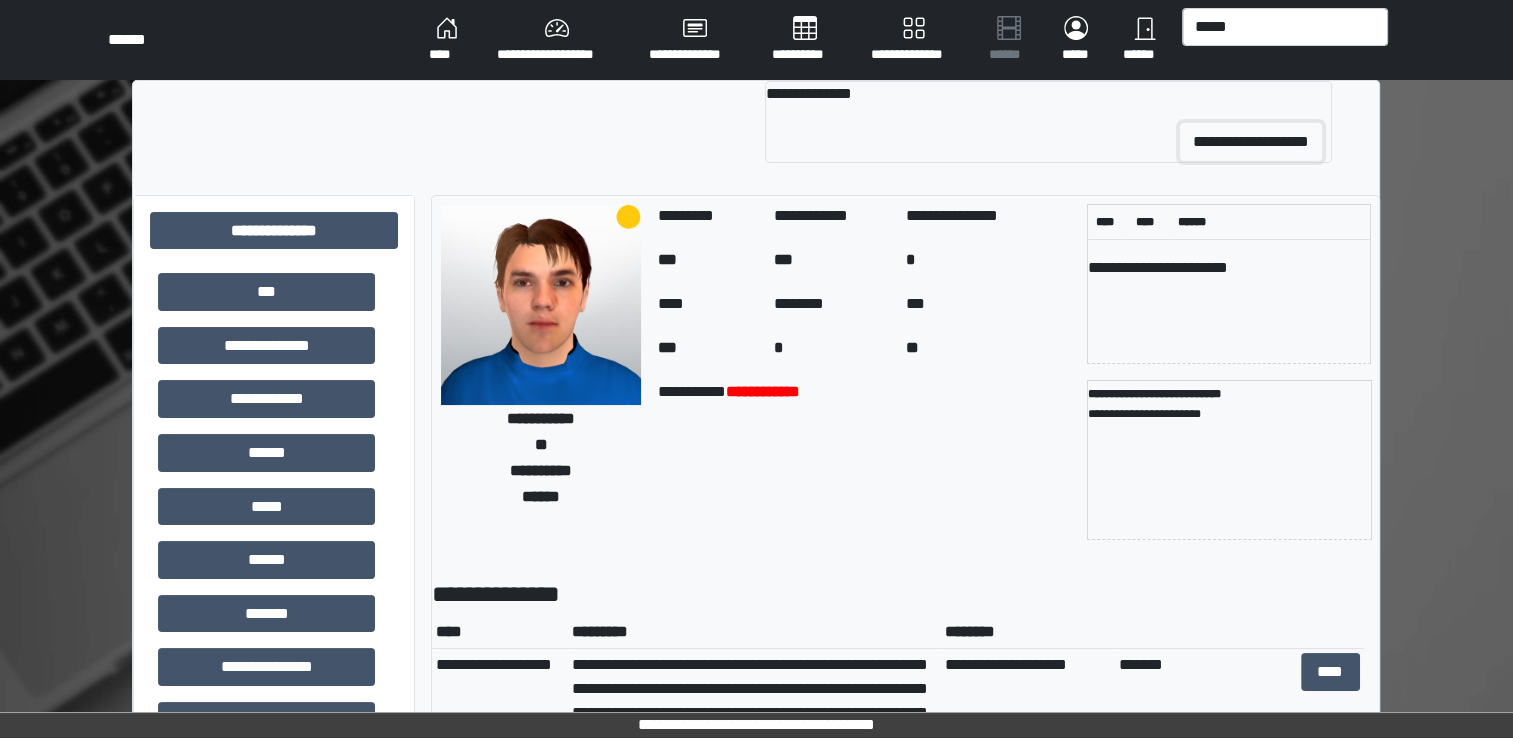 click on "**********" at bounding box center [1251, 142] 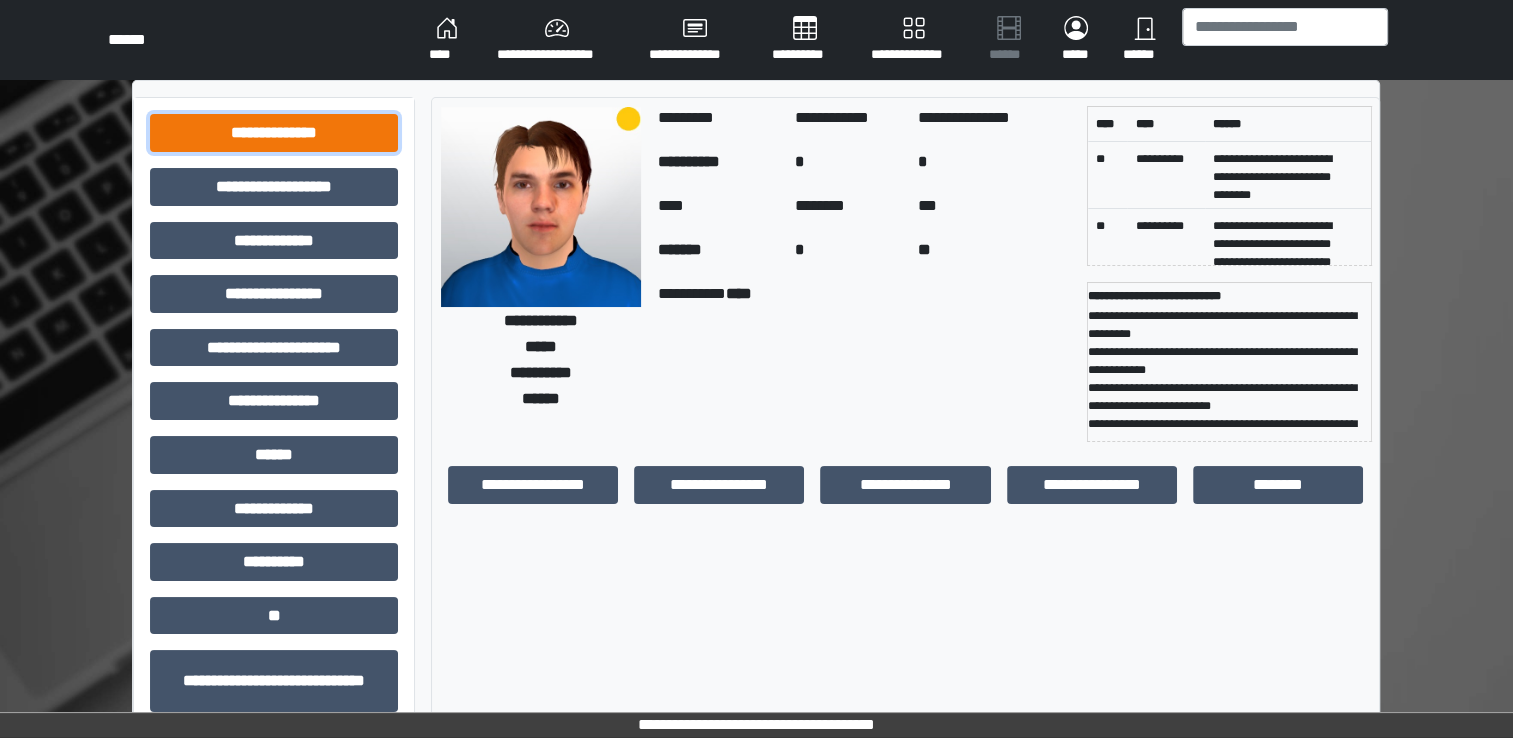 click on "**********" at bounding box center [274, 133] 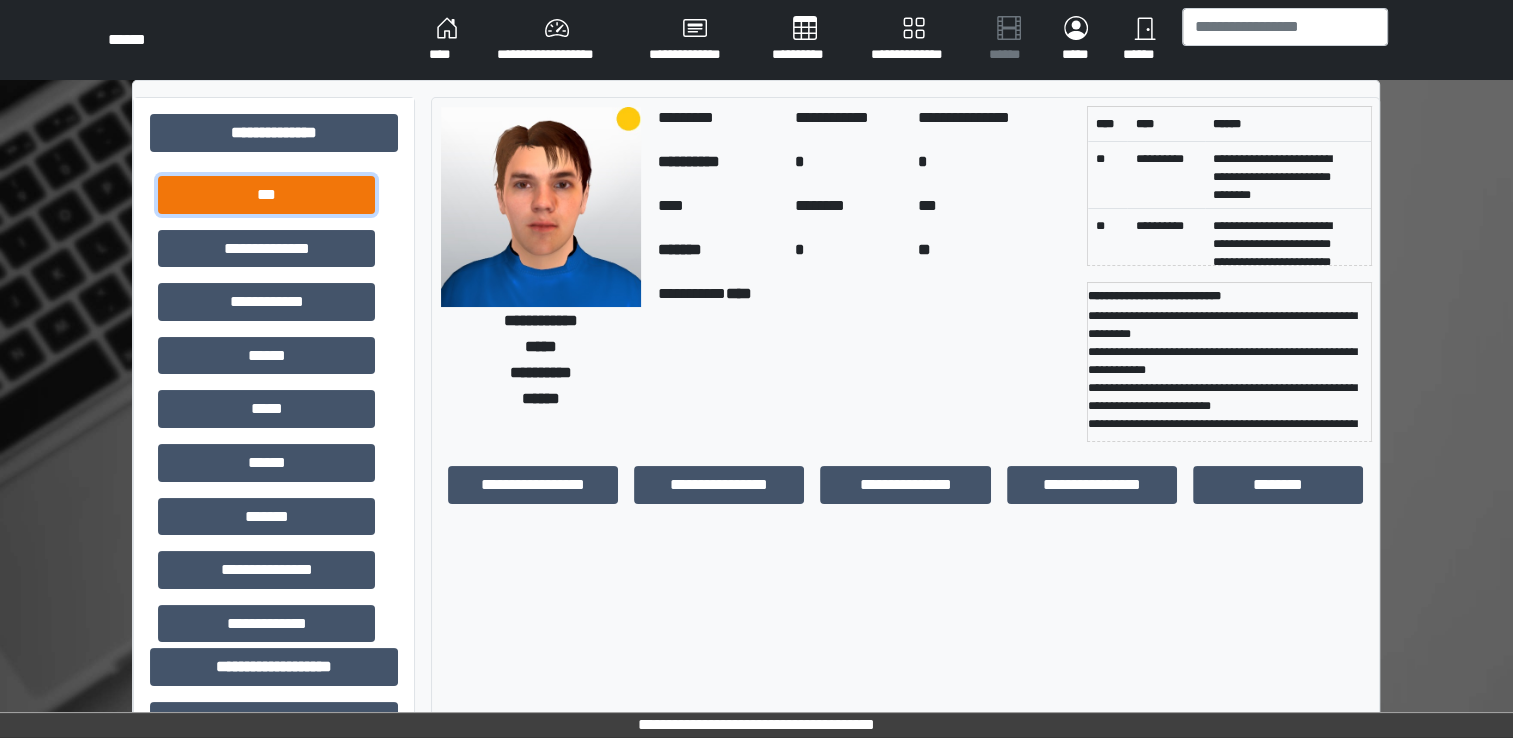 click on "***" at bounding box center [266, 195] 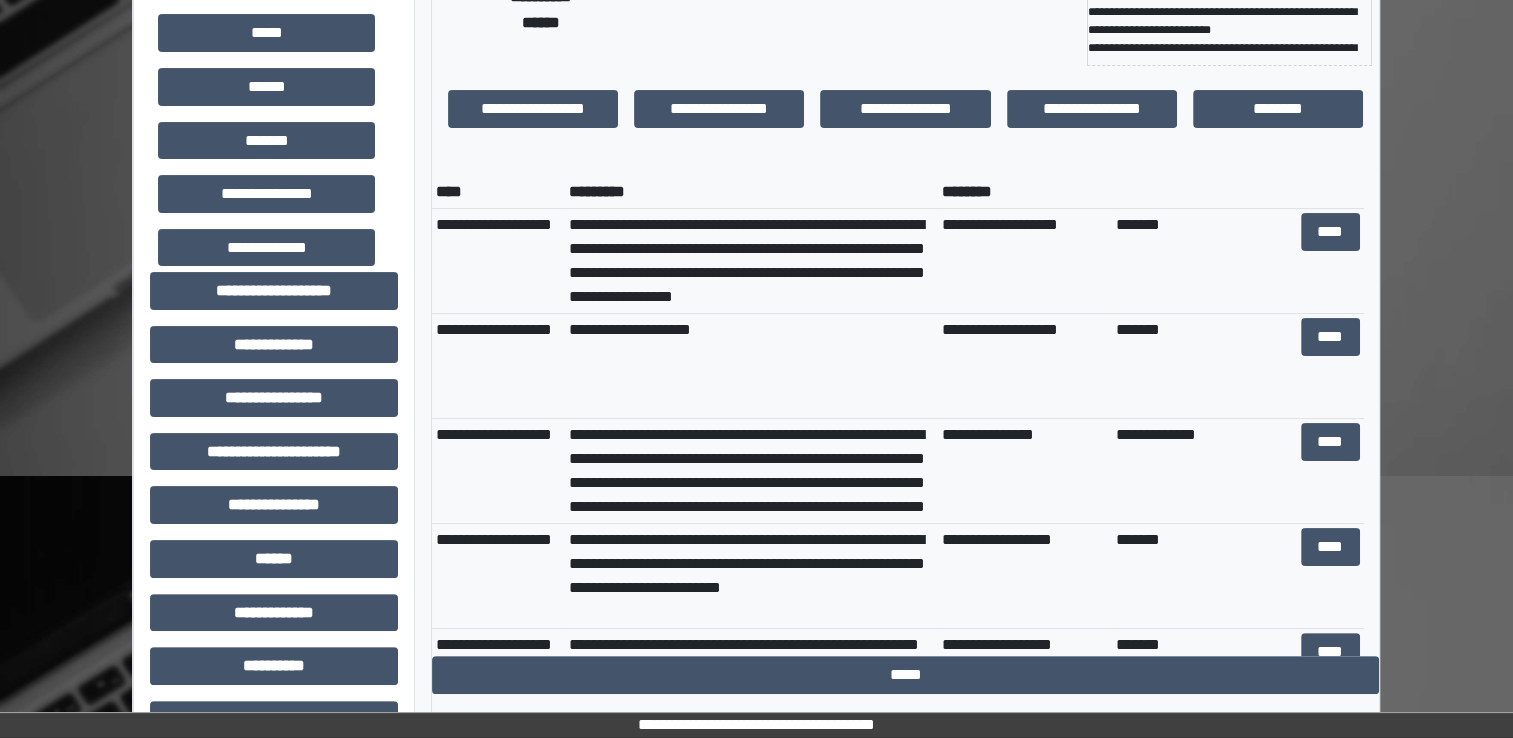 scroll, scrollTop: 378, scrollLeft: 0, axis: vertical 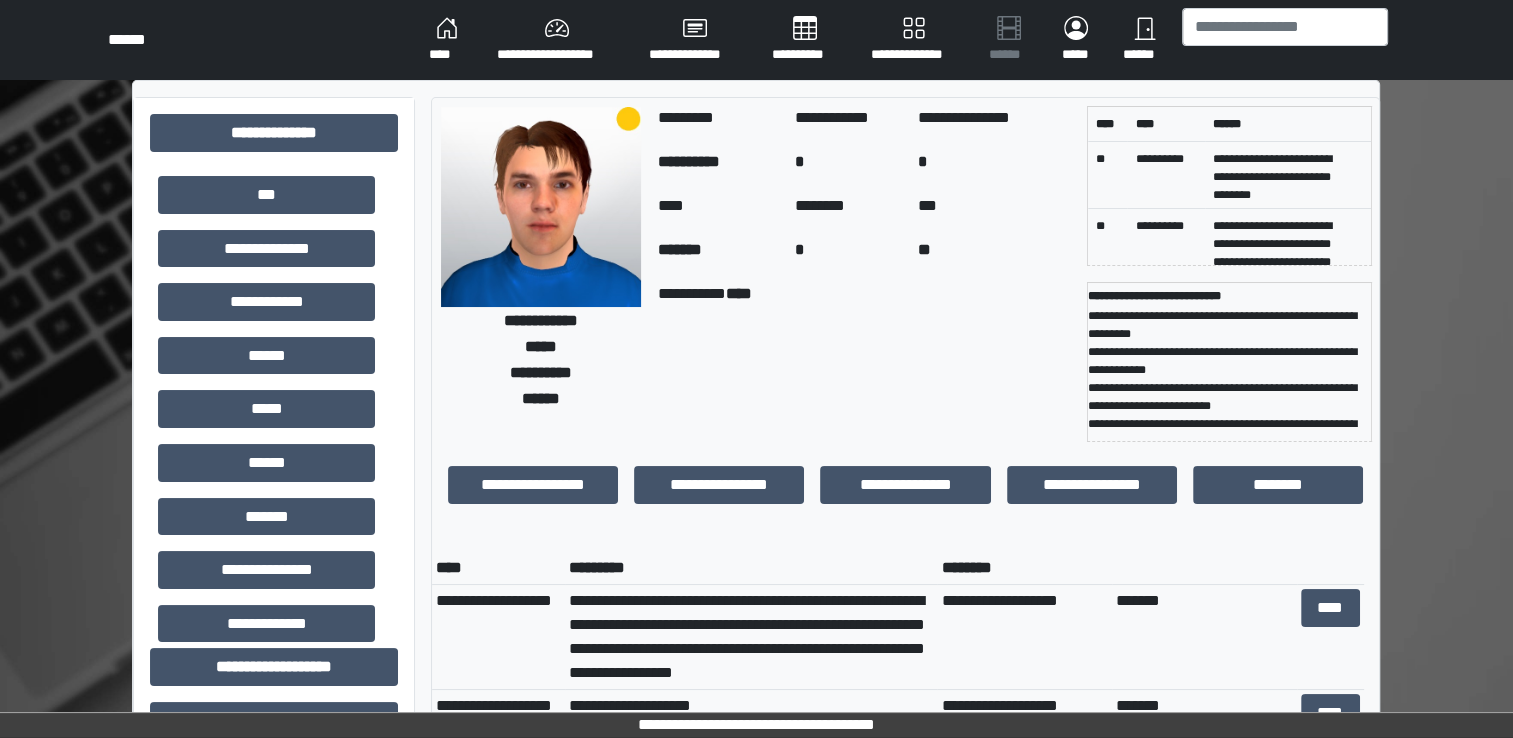 click on "****" at bounding box center (447, 40) 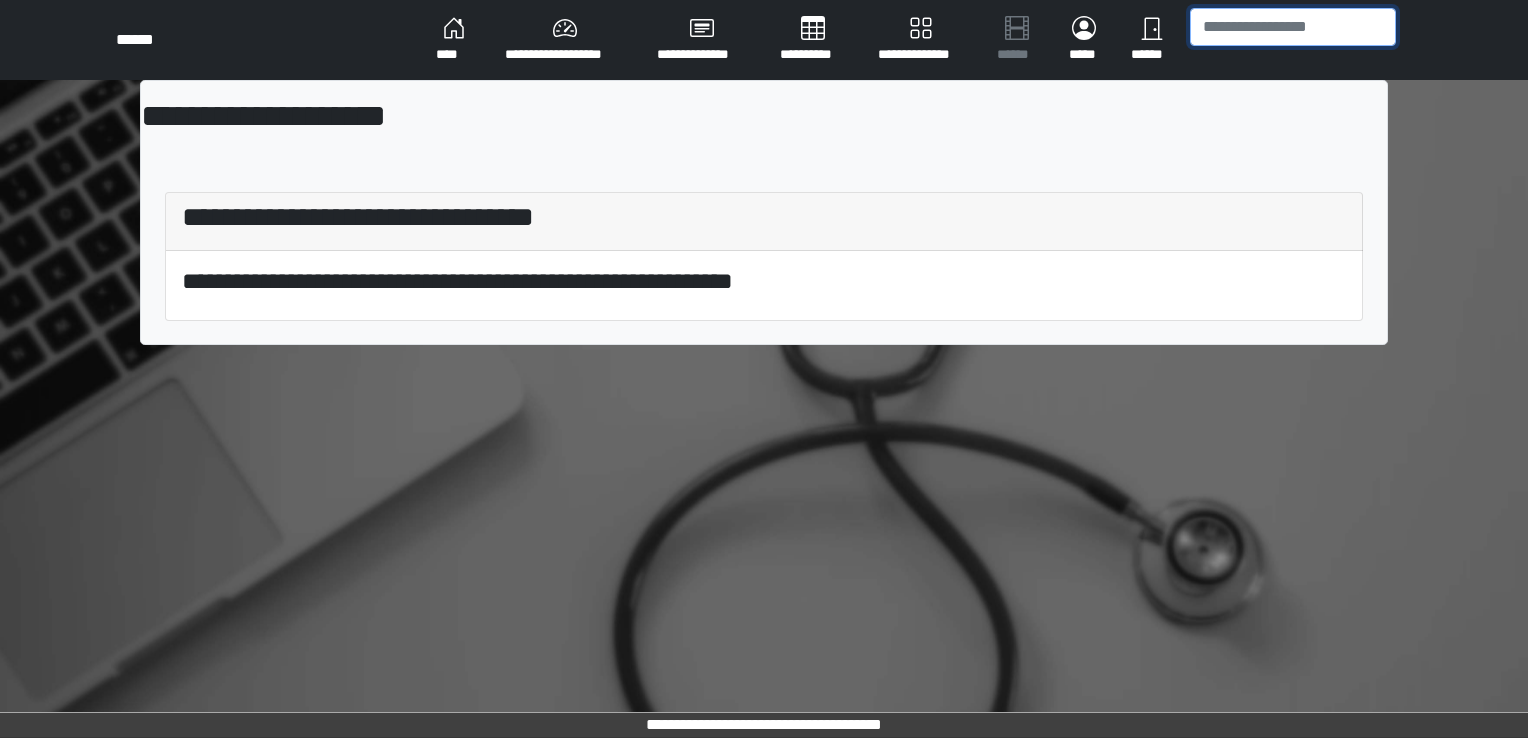 click at bounding box center (1293, 27) 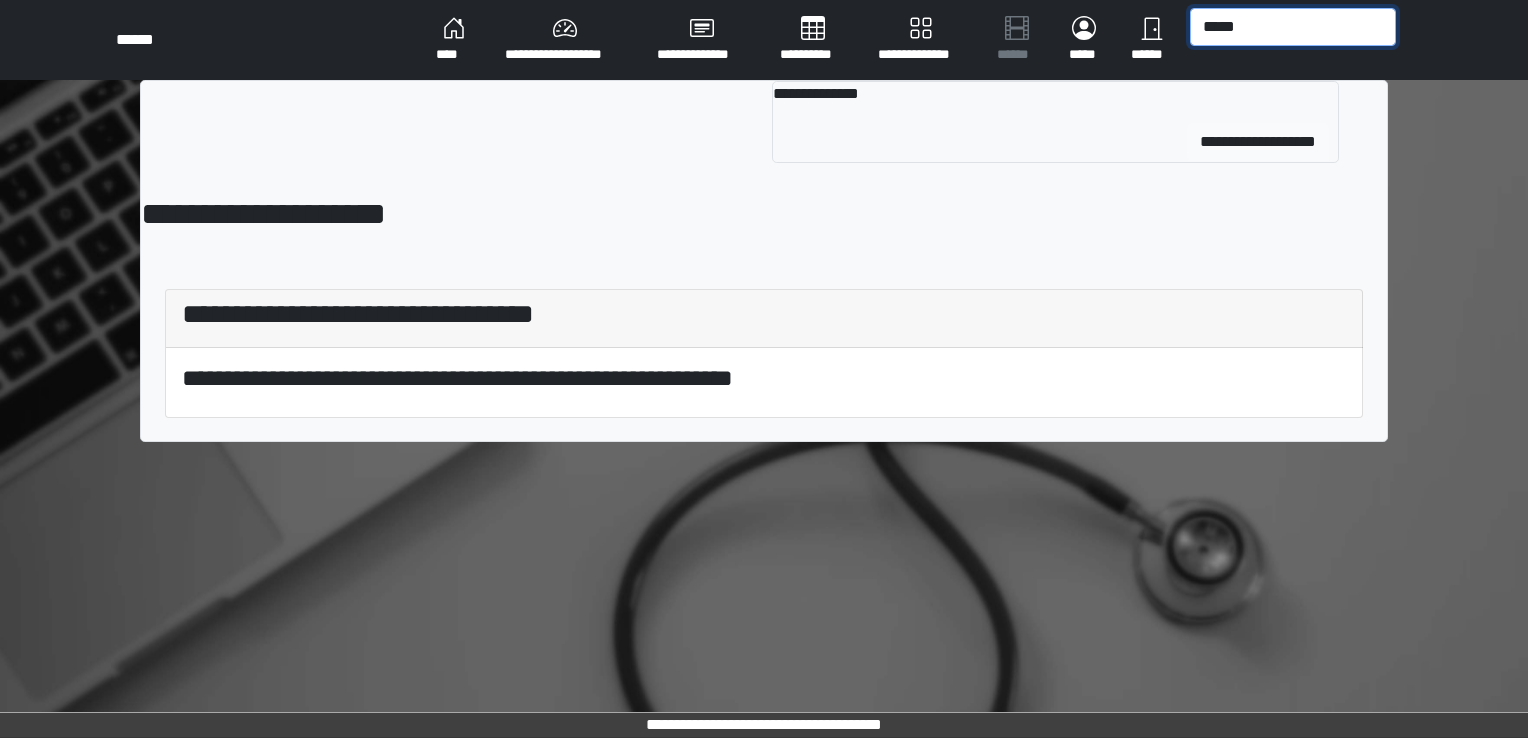 type on "*****" 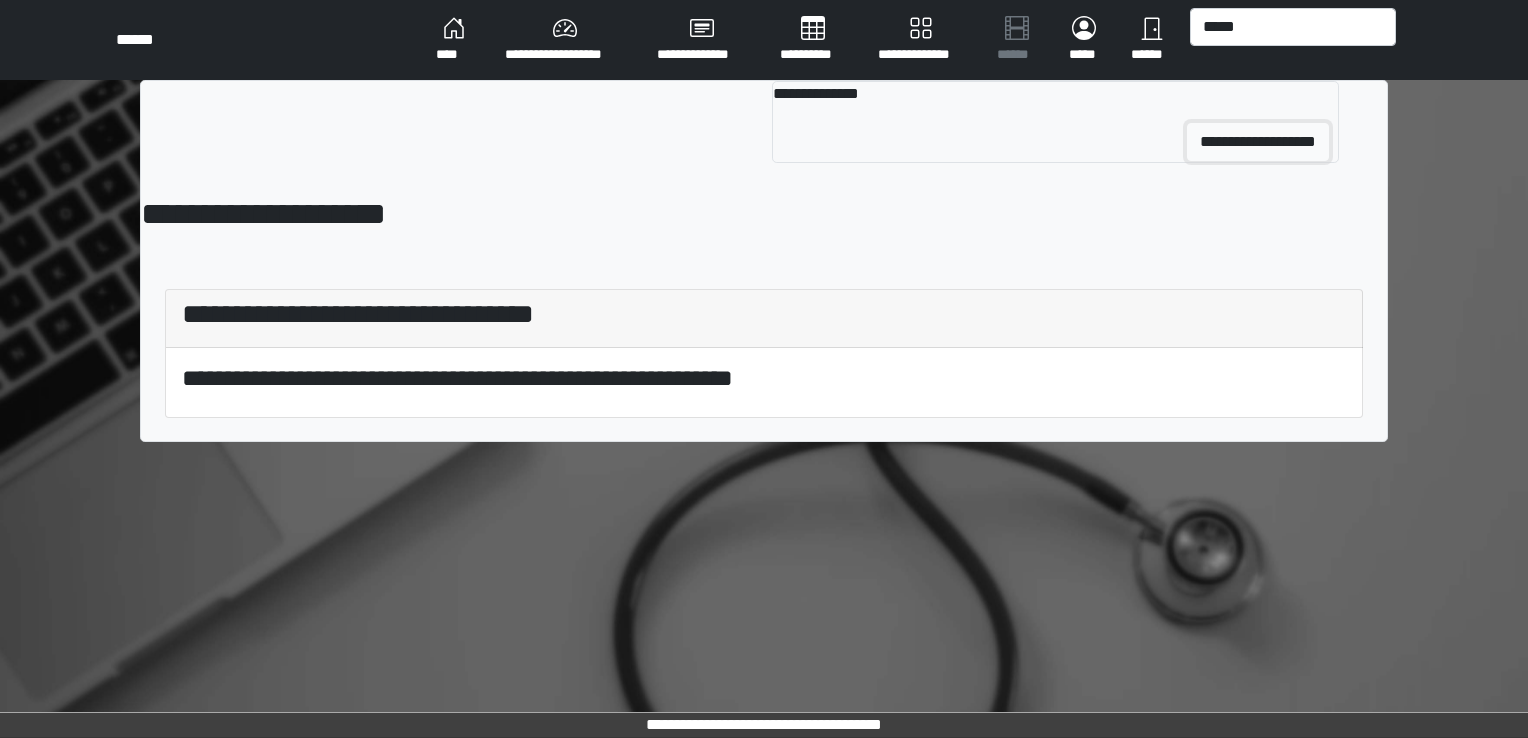 click on "**********" at bounding box center (1258, 142) 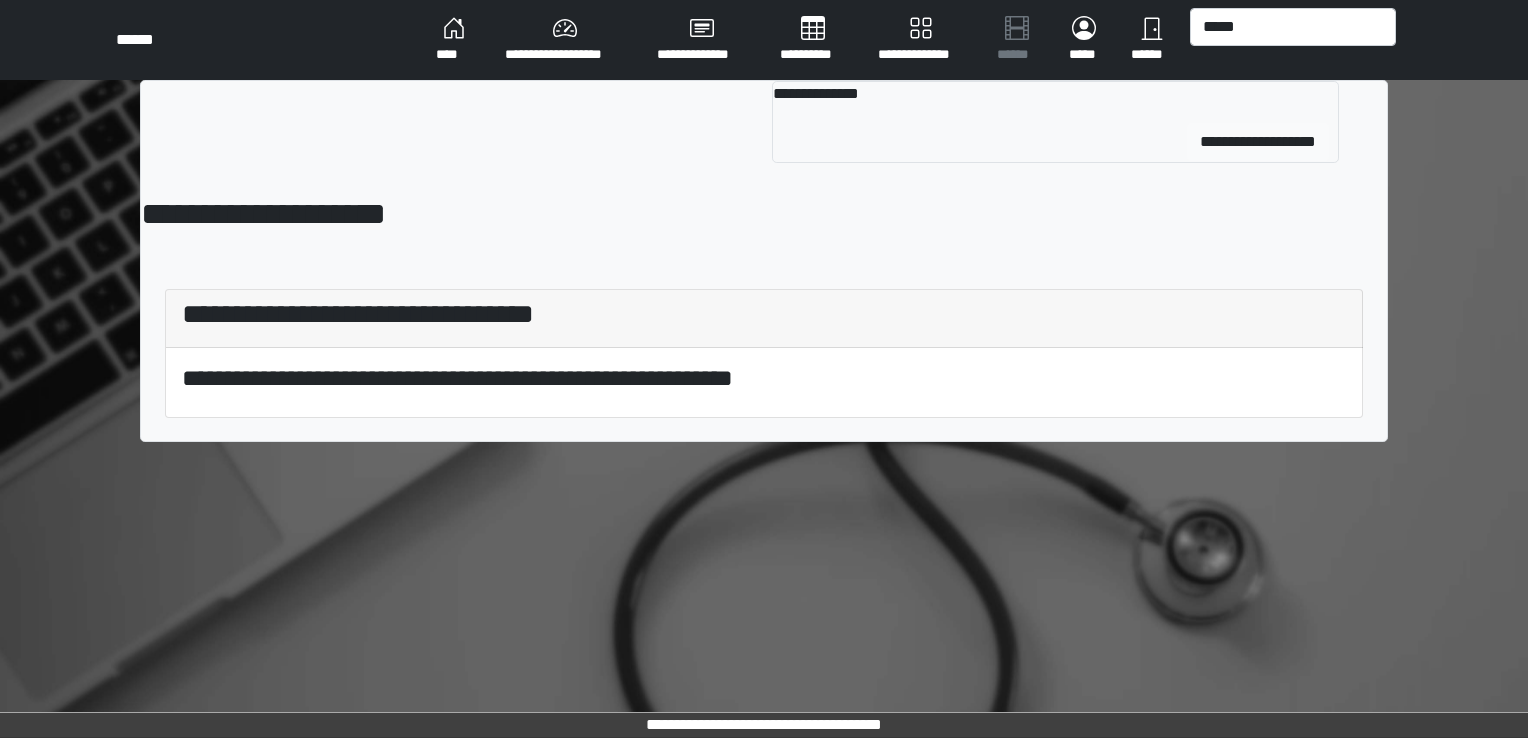 type 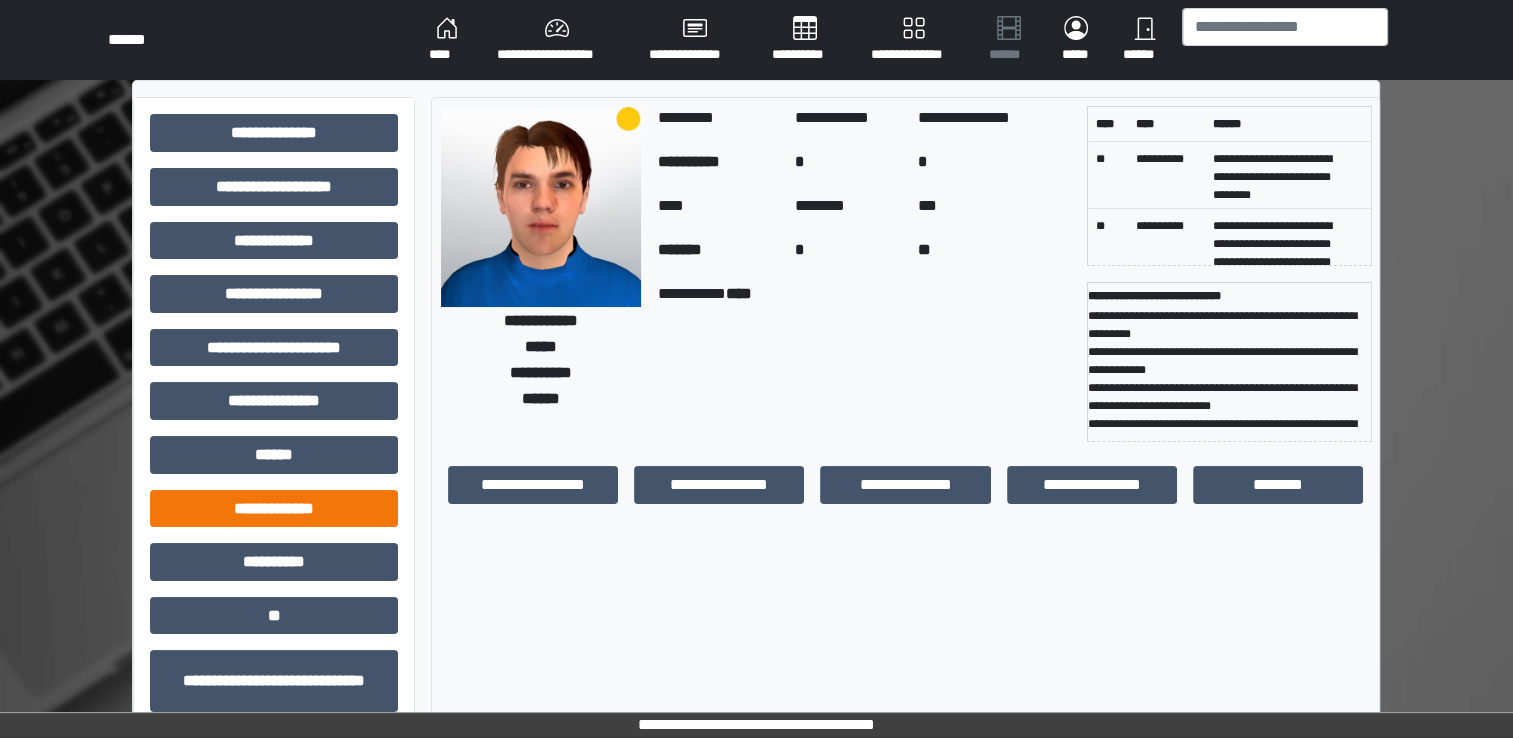 scroll, scrollTop: 184, scrollLeft: 0, axis: vertical 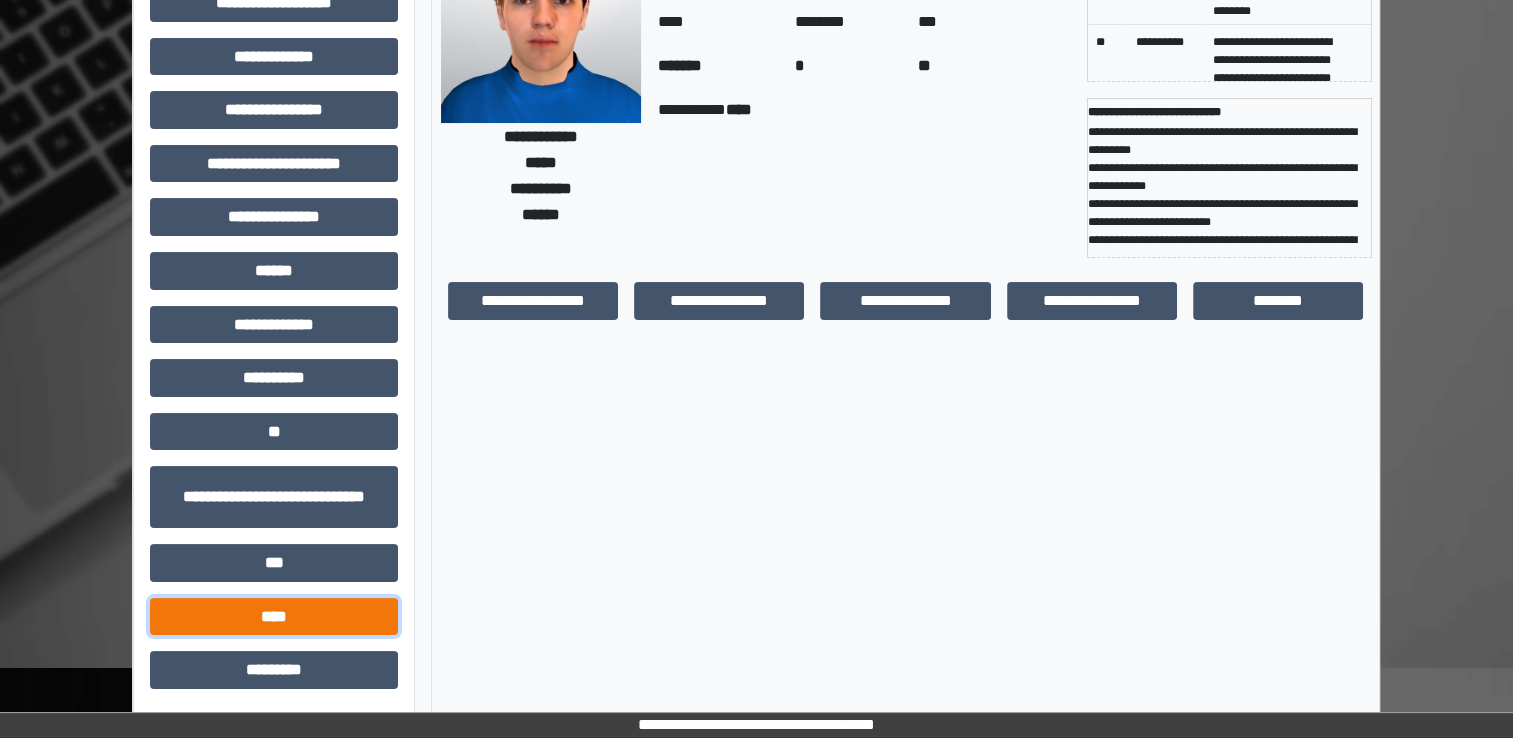 click on "****" at bounding box center (274, 617) 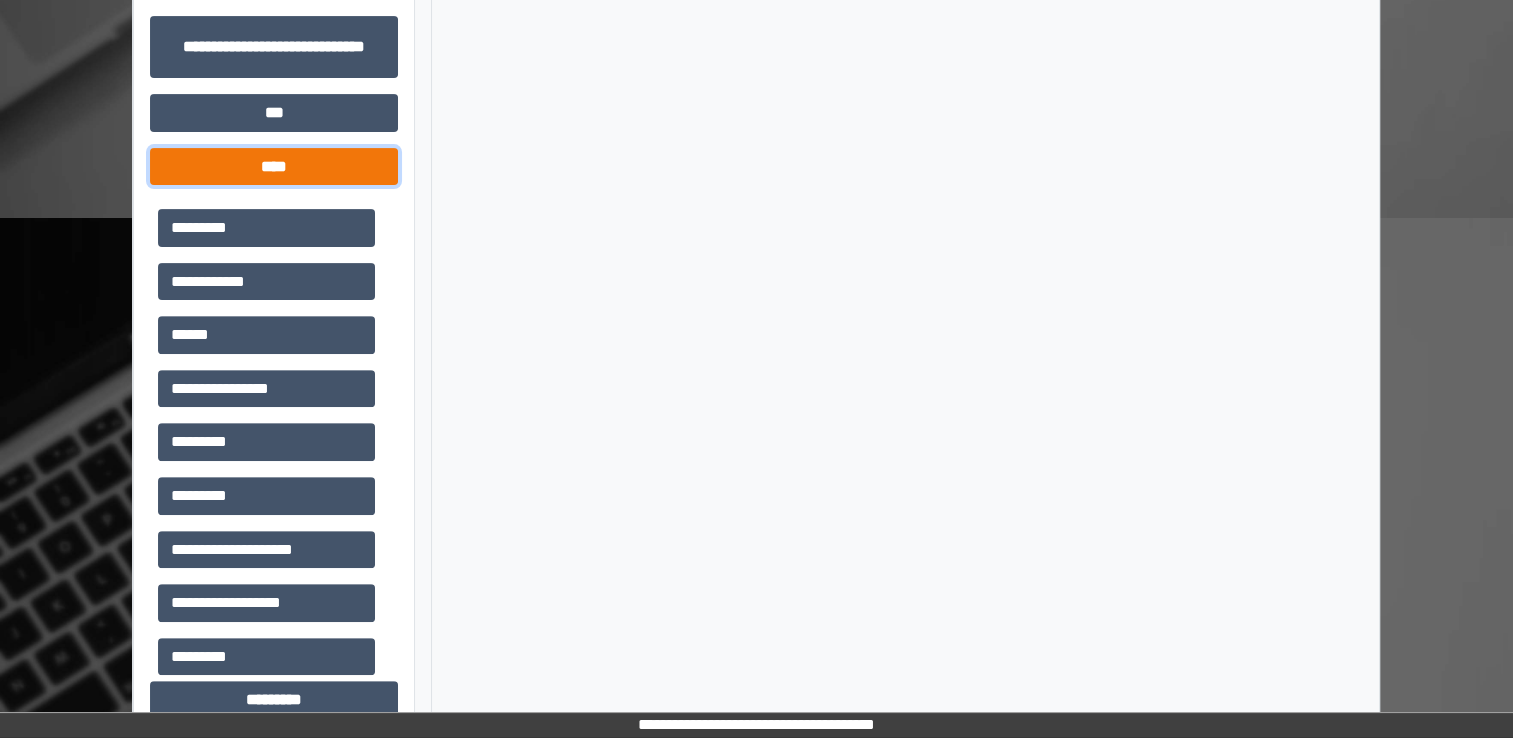 scroll, scrollTop: 636, scrollLeft: 0, axis: vertical 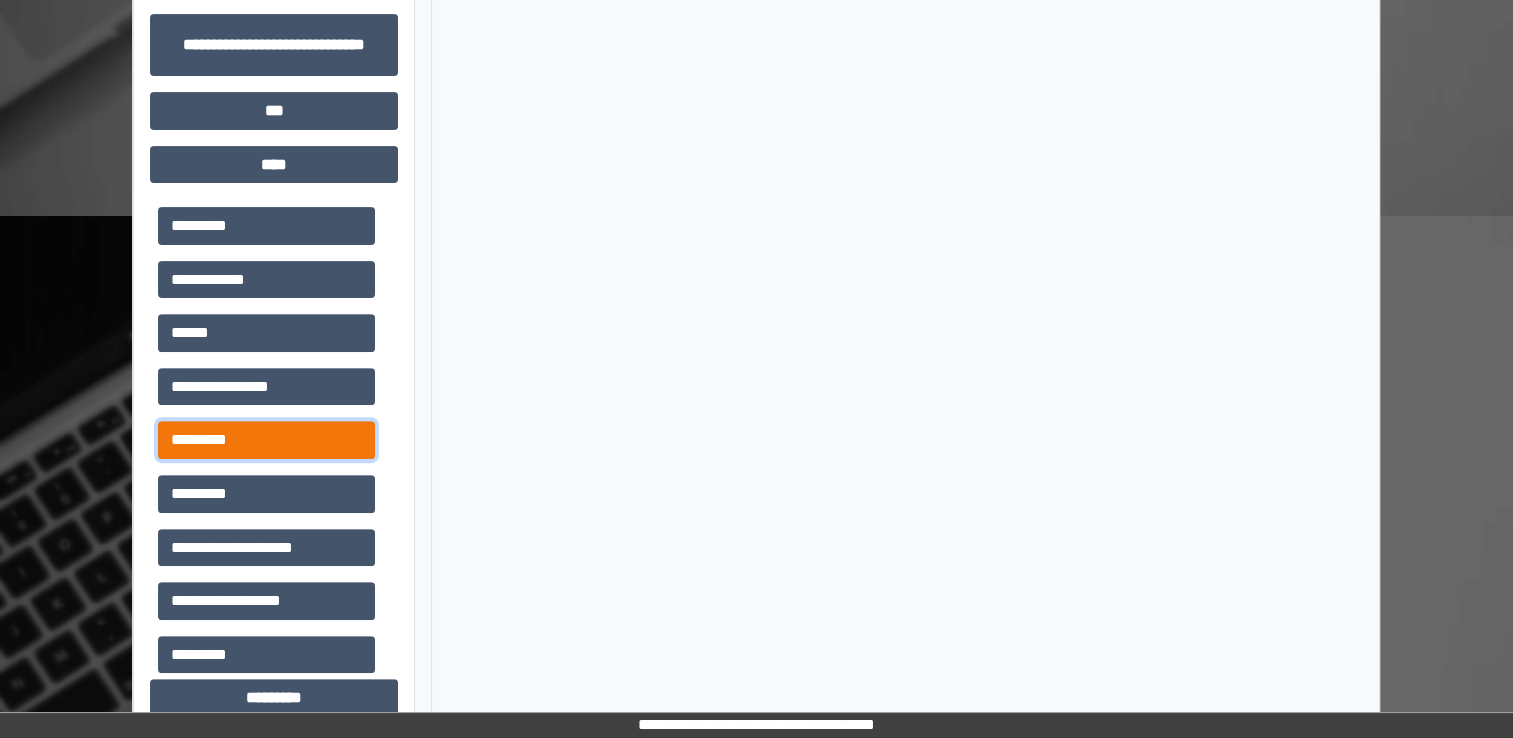 click on "*********" at bounding box center (266, 440) 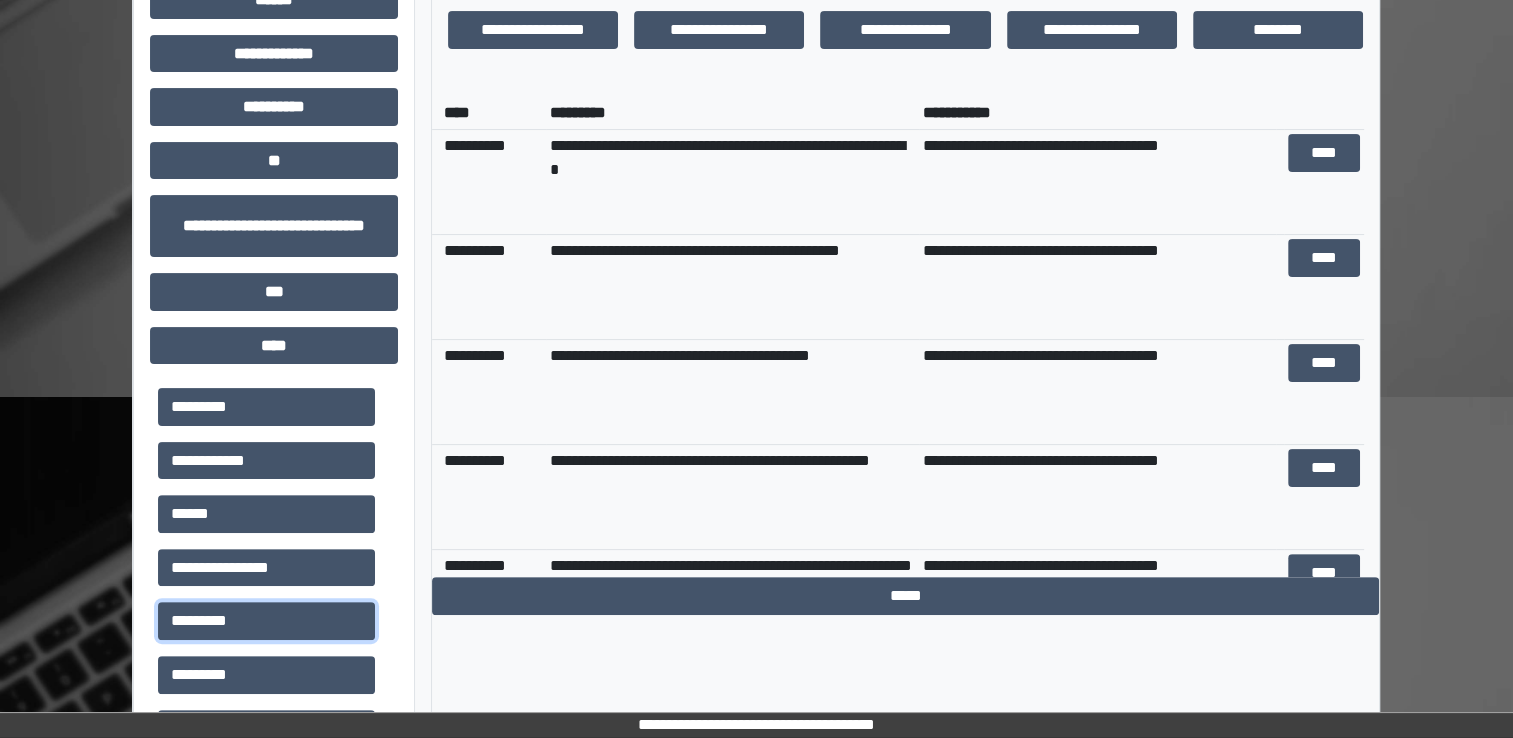 scroll, scrollTop: 450, scrollLeft: 0, axis: vertical 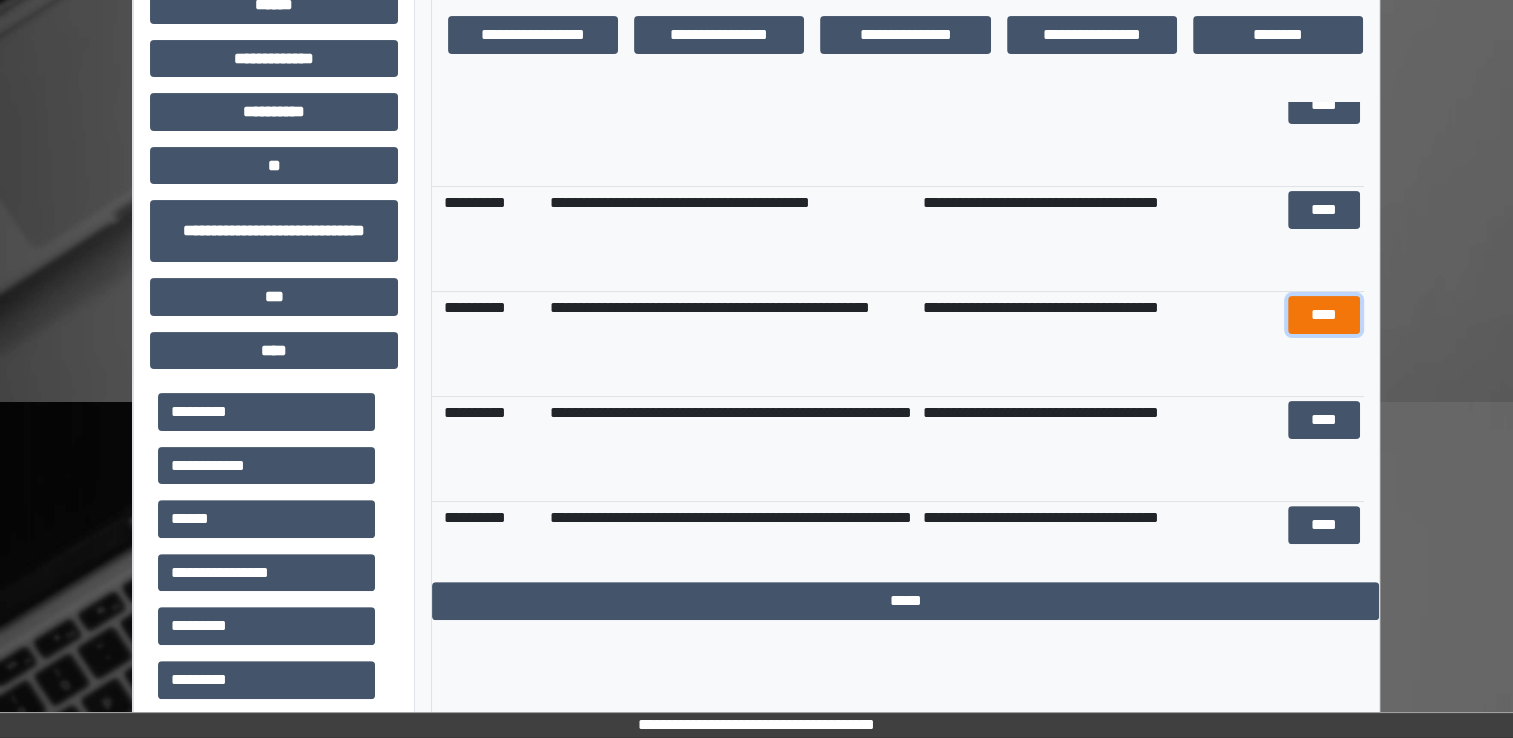click on "****" at bounding box center (1323, 315) 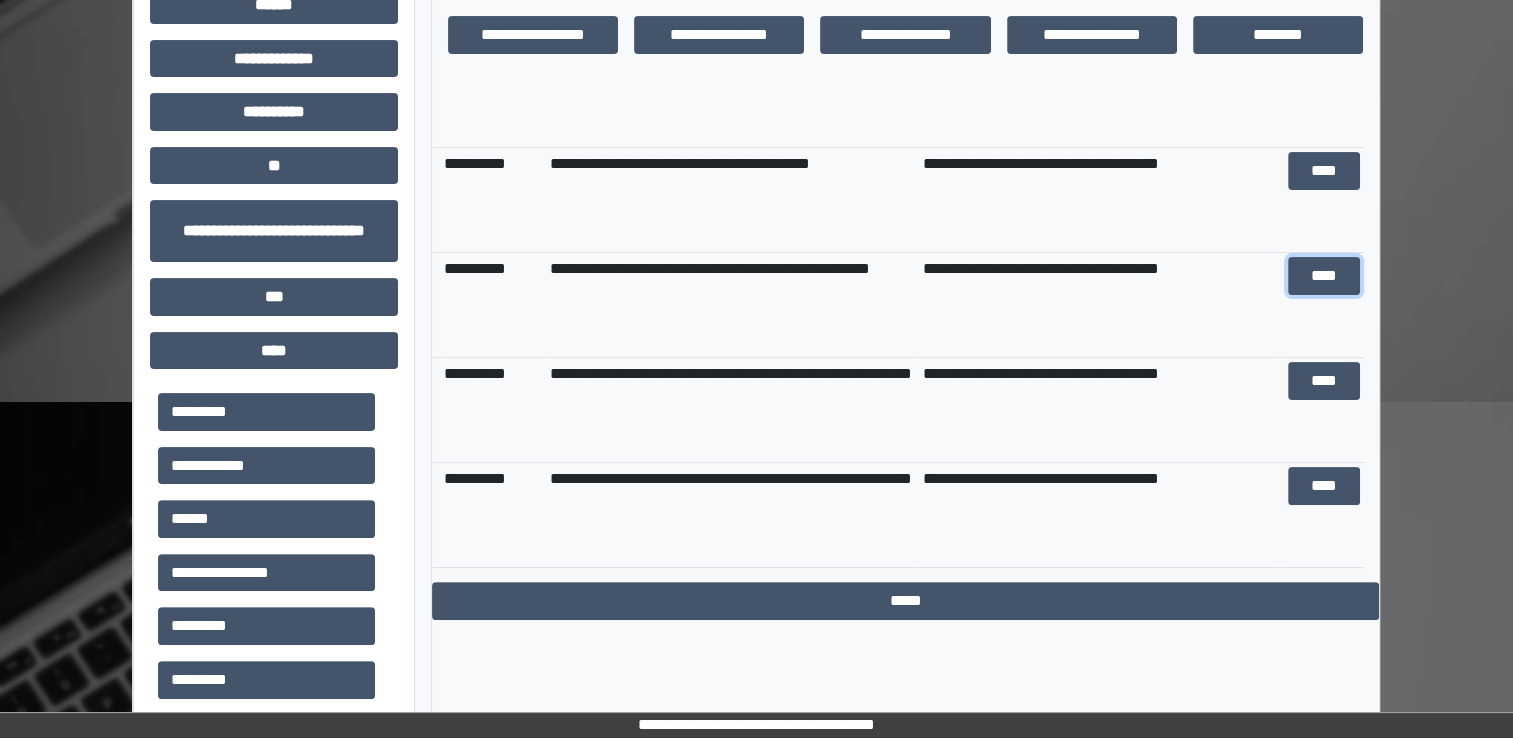scroll, scrollTop: 0, scrollLeft: 0, axis: both 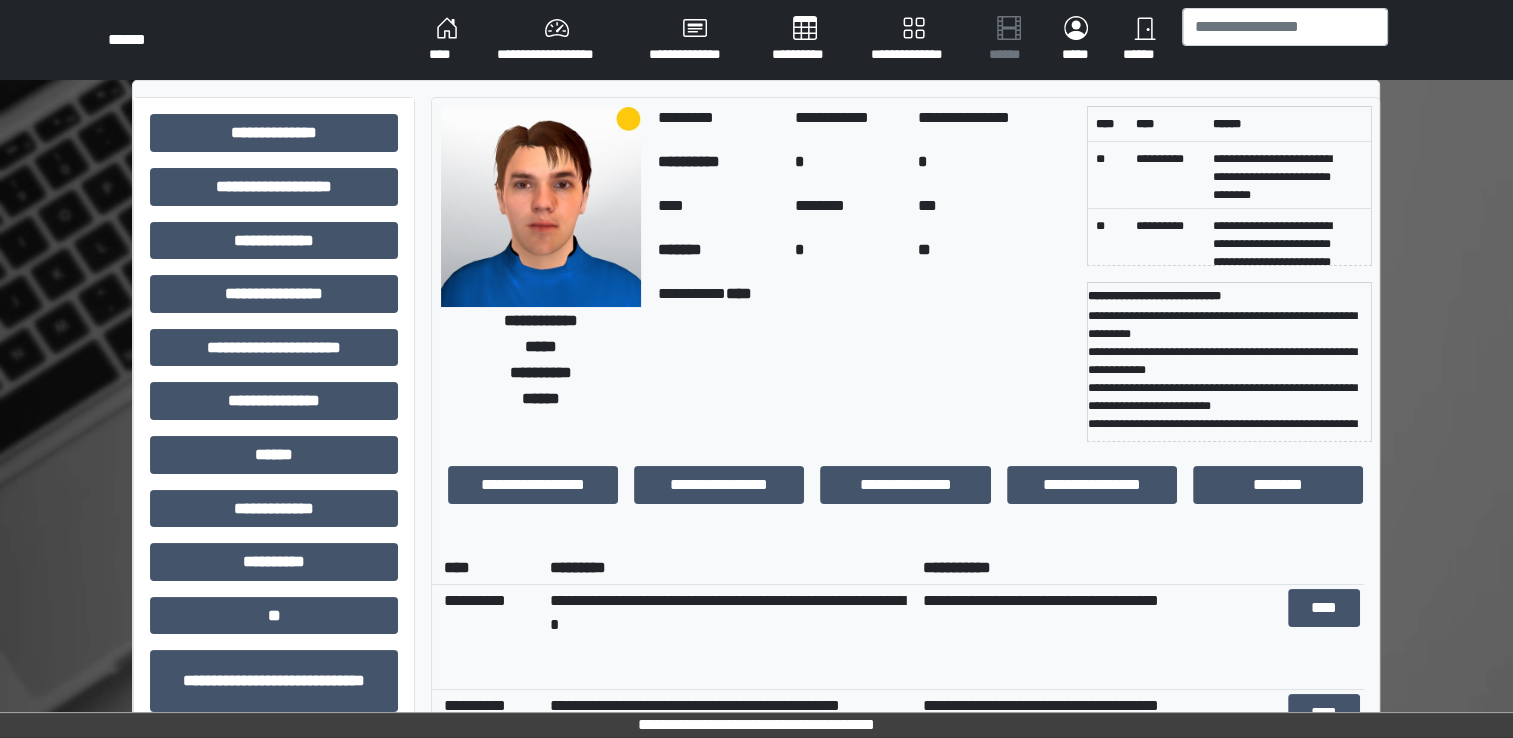 click on "****" at bounding box center (447, 40) 